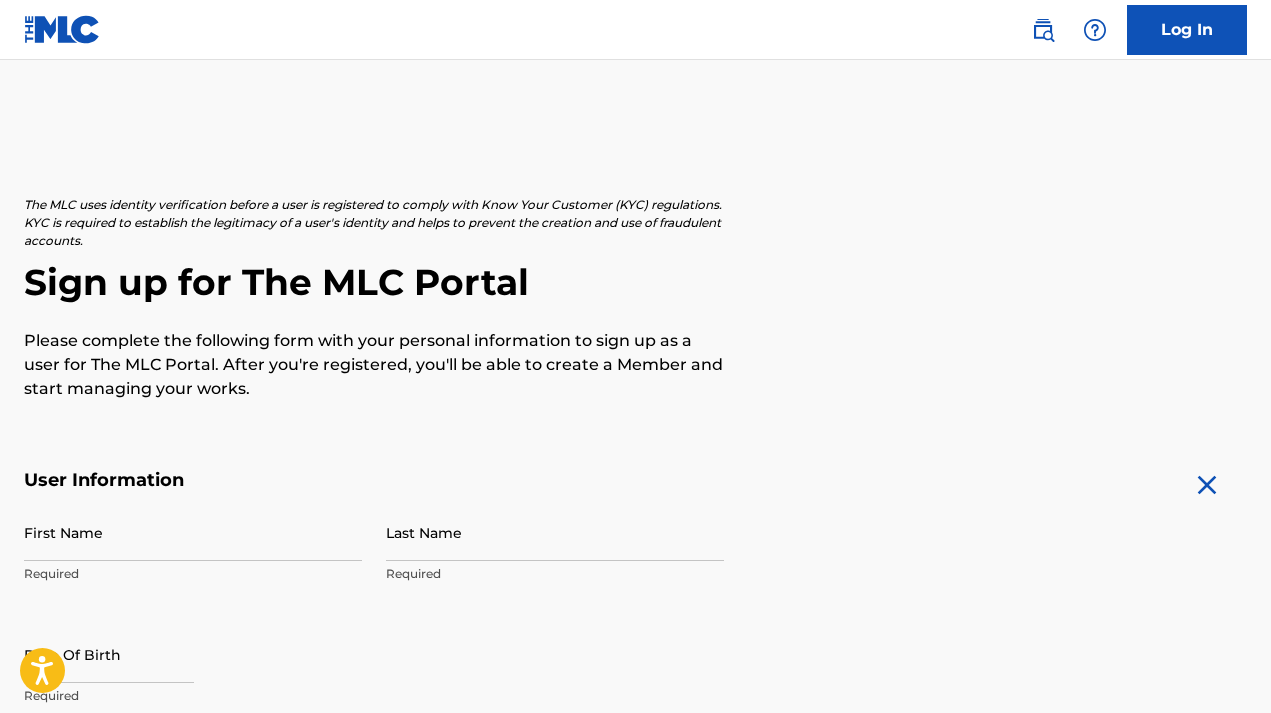 scroll, scrollTop: 0, scrollLeft: 0, axis: both 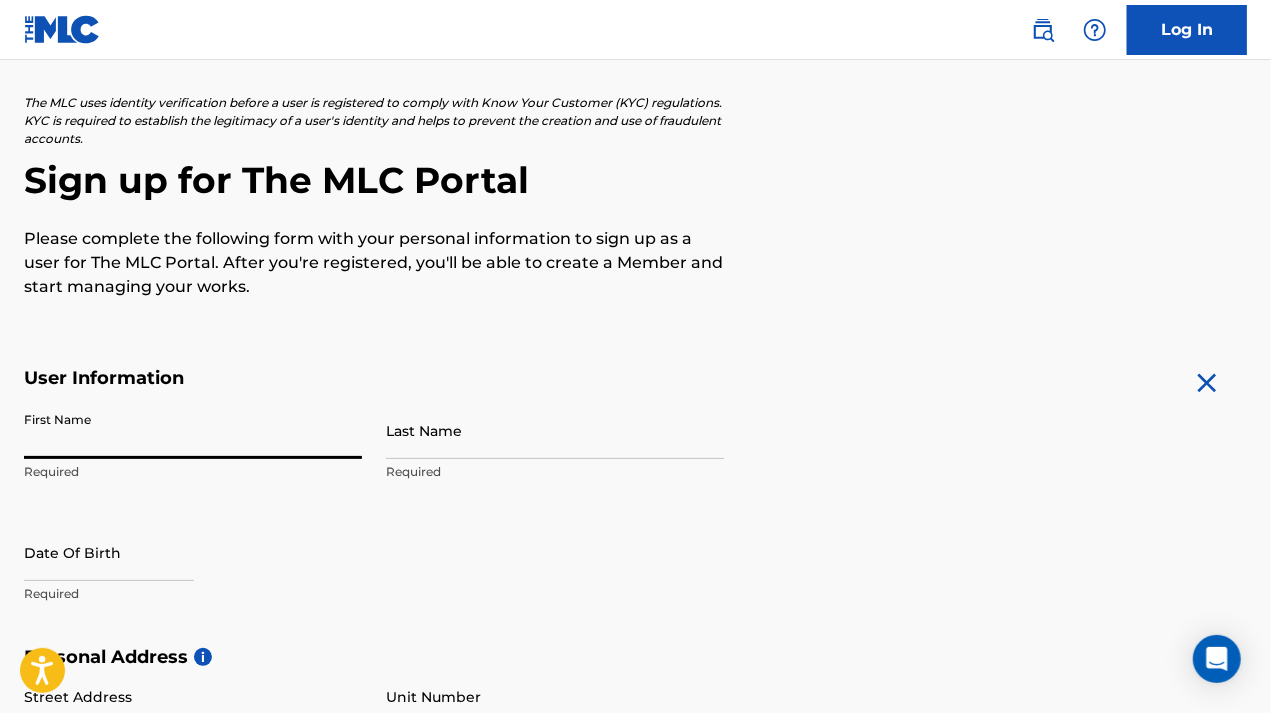 click on "First Name" at bounding box center [193, 430] 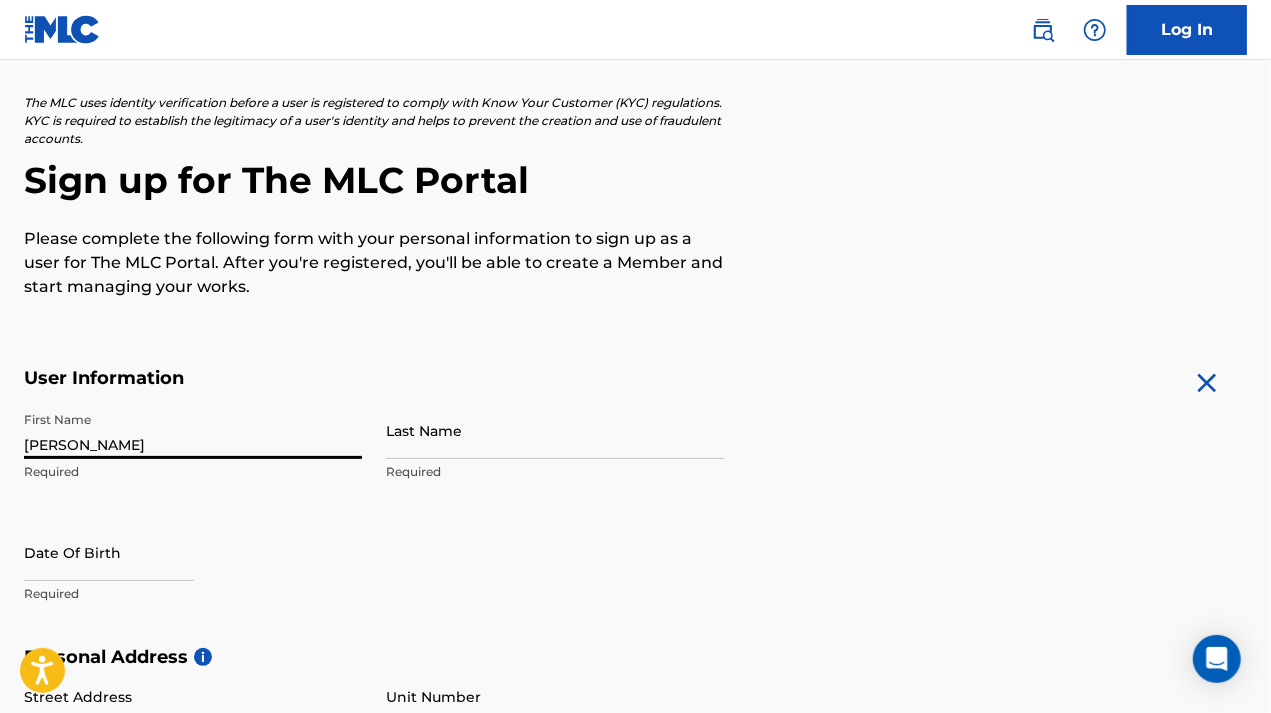 type on "[PERSON_NAME]" 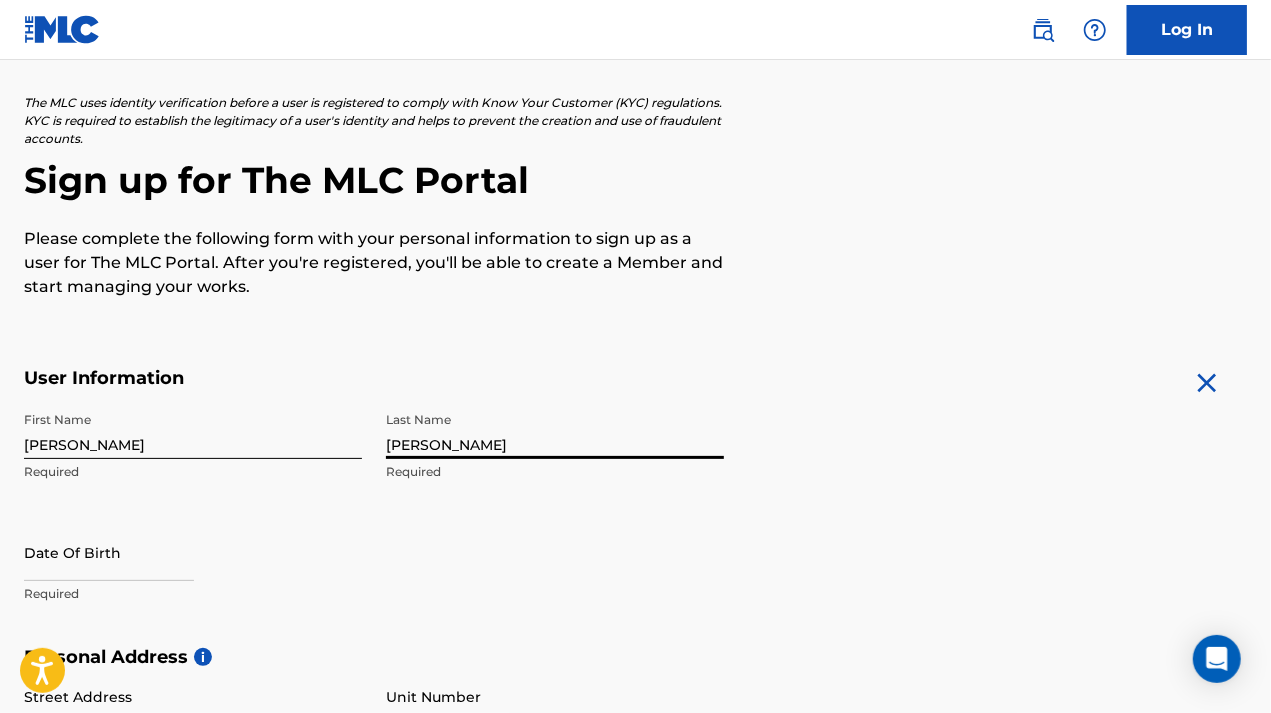 type on "[PERSON_NAME]" 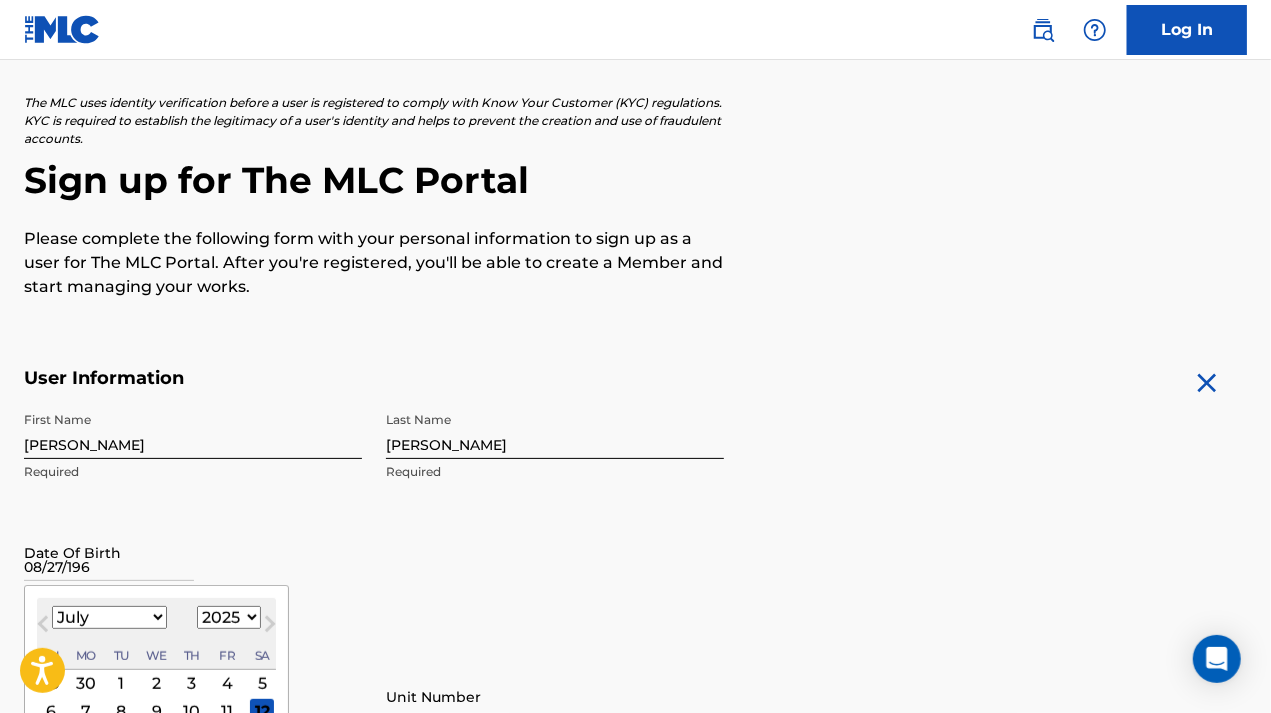 type on "[DATE]" 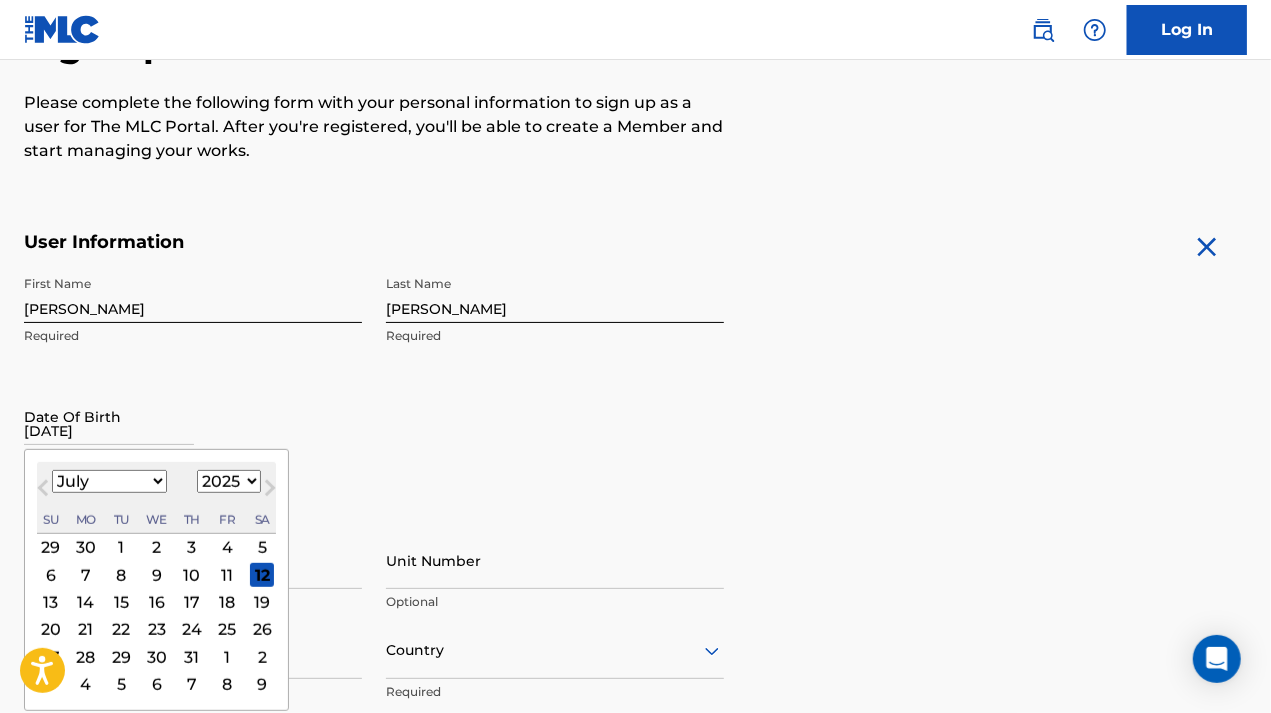 scroll, scrollTop: 256, scrollLeft: 0, axis: vertical 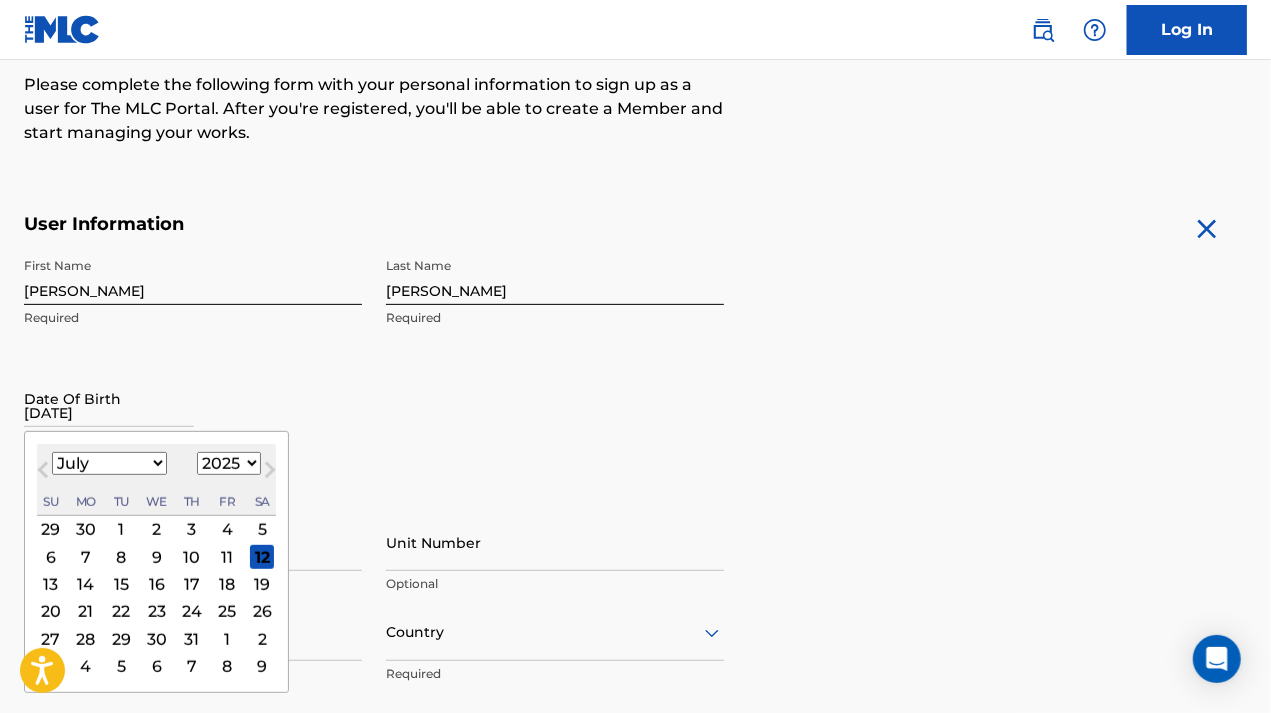 click on "First Name [PERSON_NAME] Required Last Name [PERSON_NAME] Required Date Of Birth [DEMOGRAPHIC_DATA] Previous Month Next Month July [DATE] February March April May June July August September October November [DATE] 1900 1901 1902 1903 1904 1905 1906 1907 1908 1909 1910 1911 1912 1913 1914 1915 1916 1917 1918 1919 1920 1921 1922 1923 1924 1925 1926 1927 1928 1929 1930 1931 1932 1933 1934 1935 1936 1937 1938 1939 1940 1941 1942 1943 1944 1945 1946 1947 1948 1949 1950 1951 1952 1953 1954 1955 1956 1957 1958 1959 1960 1961 1962 1963 1964 1965 1966 1967 1968 1969 1970 1971 1972 1973 1974 1975 1976 1977 1978 1979 1980 1981 1982 1983 1984 1985 1986 1987 1988 1989 1990 1991 1992 1993 1994 1995 1996 1997 1998 1999 2000 2001 2002 2003 2004 2005 2006 2007 2008 2009 2010 2011 2012 2013 2014 2015 2016 2017 2018 2019 2020 2021 2022 2023 2024 2025 2026 2027 2028 2029 2030 2031 2032 2033 2034 2035 2036 2037 2038 2039 2040 2041 2042 2043 2044 2045 2046 2047 2048 2049 2050 2051 2052 2053 2054 2055 2056 2057 2058 2059 2060 2061 2062" at bounding box center (374, 370) 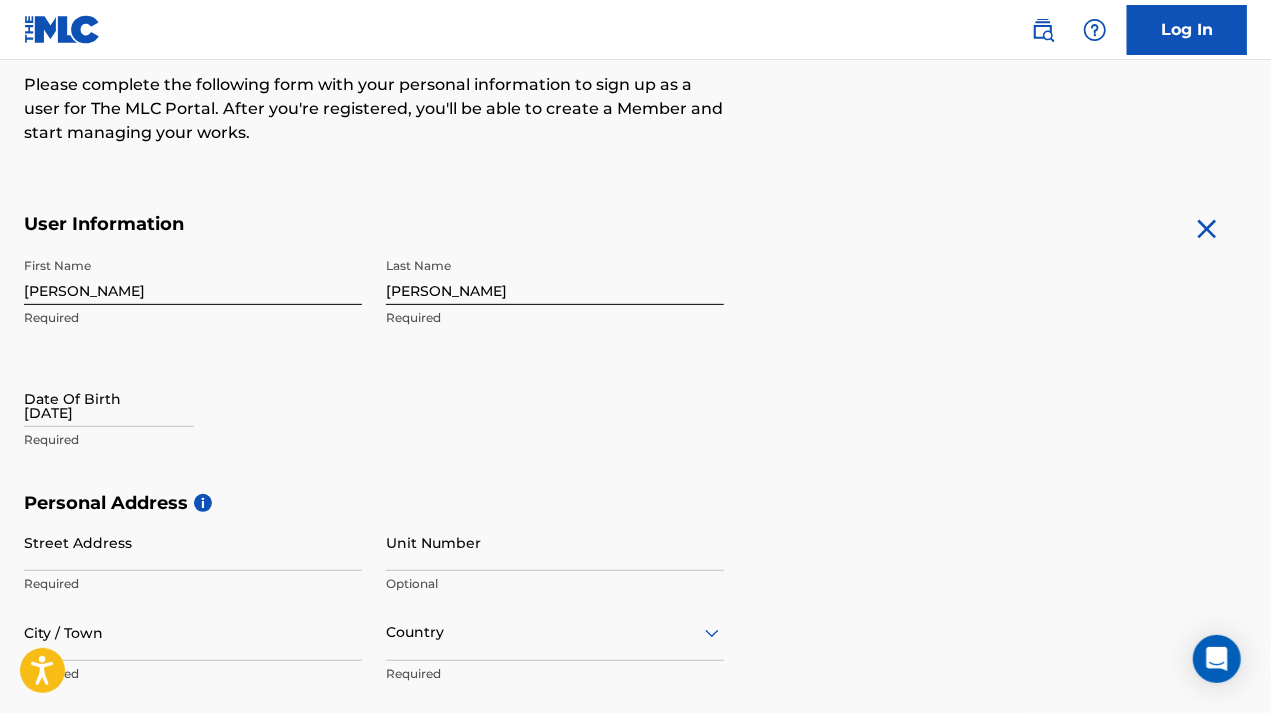 select on "6" 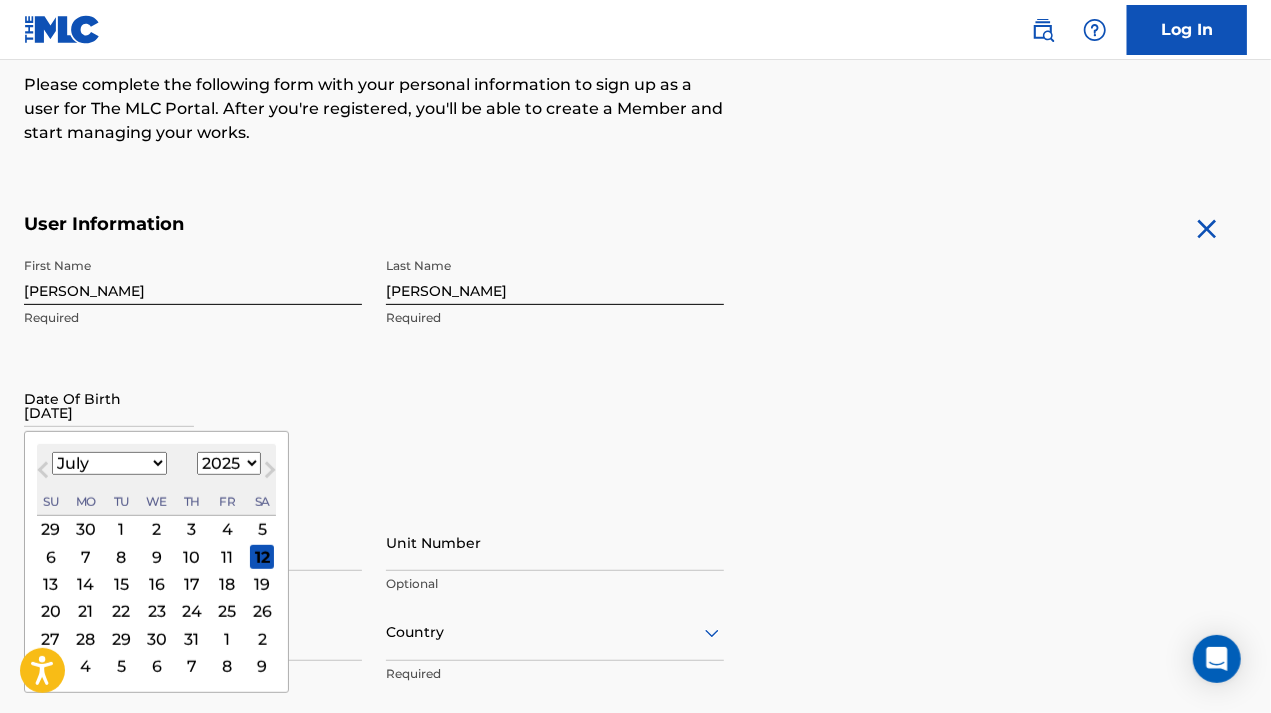 click on "[DATE]" at bounding box center (109, 398) 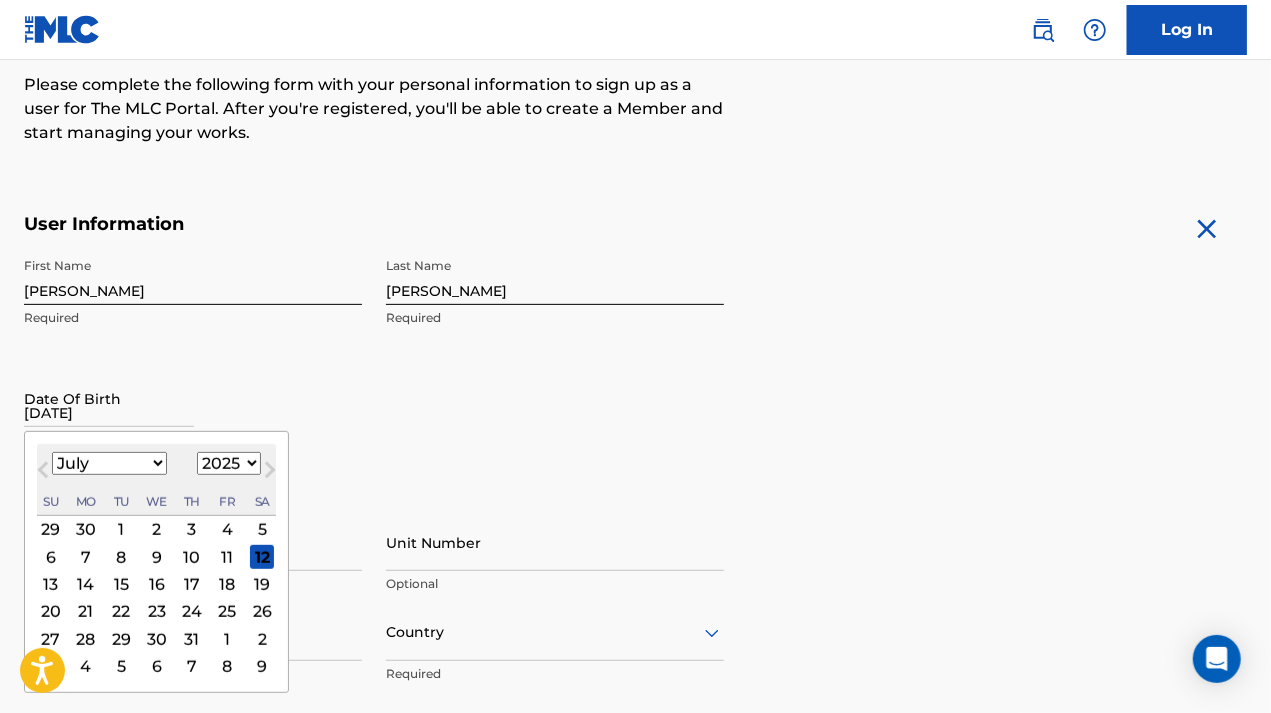 select on "1961" 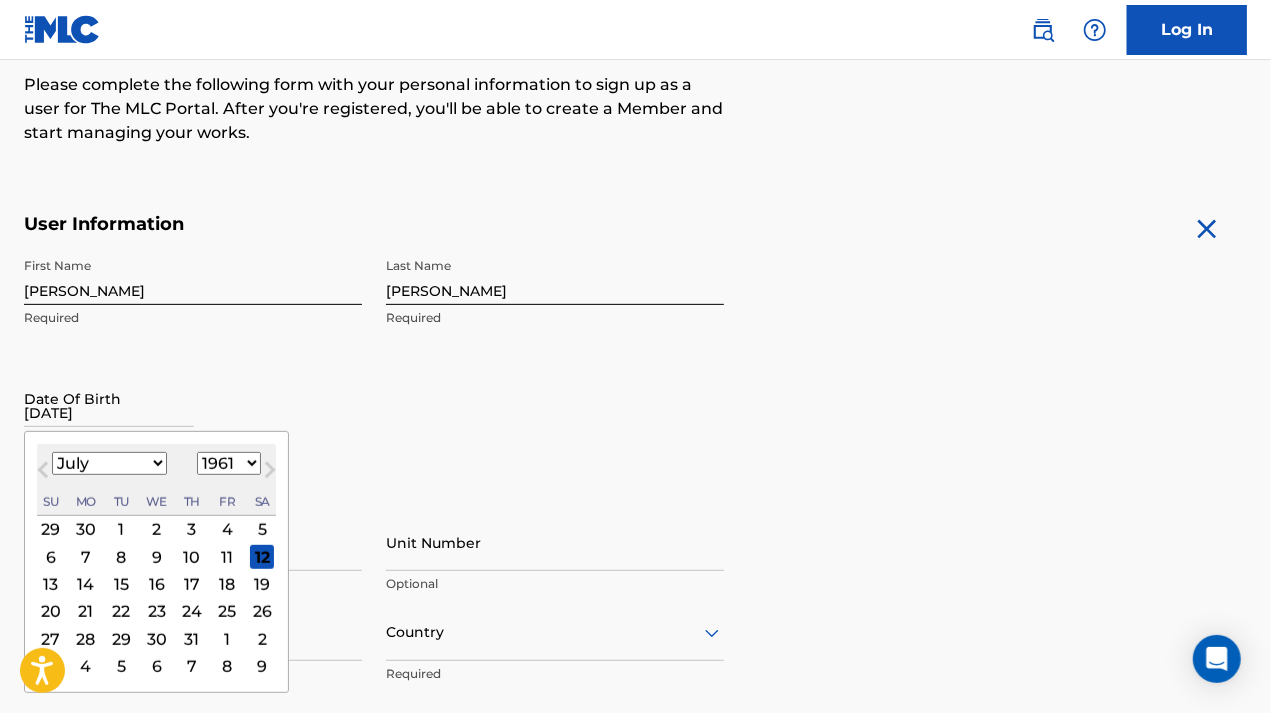 click on "1899 1900 1901 1902 1903 1904 1905 1906 1907 1908 1909 1910 1911 1912 1913 1914 1915 1916 1917 1918 1919 1920 1921 1922 1923 1924 1925 1926 1927 1928 1929 1930 1931 1932 1933 1934 1935 1936 1937 1938 1939 1940 1941 1942 1943 1944 1945 1946 1947 1948 1949 1950 1951 1952 1953 1954 1955 1956 1957 1958 1959 1960 1961 1962 1963 1964 1965 1966 1967 1968 1969 1970 1971 1972 1973 1974 1975 1976 1977 1978 1979 1980 1981 1982 1983 1984 1985 1986 1987 1988 1989 1990 1991 1992 1993 1994 1995 1996 1997 1998 1999 2000 2001 2002 2003 2004 2005 2006 2007 2008 2009 2010 2011 2012 2013 2014 2015 2016 2017 2018 2019 2020 2021 2022 2023 2024 2025 2026 2027 2028 2029 2030 2031 2032 2033 2034 2035 2036 2037 2038 2039 2040 2041 2042 2043 2044 2045 2046 2047 2048 2049 2050 2051 2052 2053 2054 2055 2056 2057 2058 2059 2060 2061 2062 2063 2064 2065 2066 2067 2068 2069 2070 2071 2072 2073 2074 2075 2076 2077 2078 2079 2080 2081 2082 2083 2084 2085 2086 2087 2088 2089 2090 2091 2092 2093 2094 2095 2096 2097 2098 2099 2100" at bounding box center [229, 463] 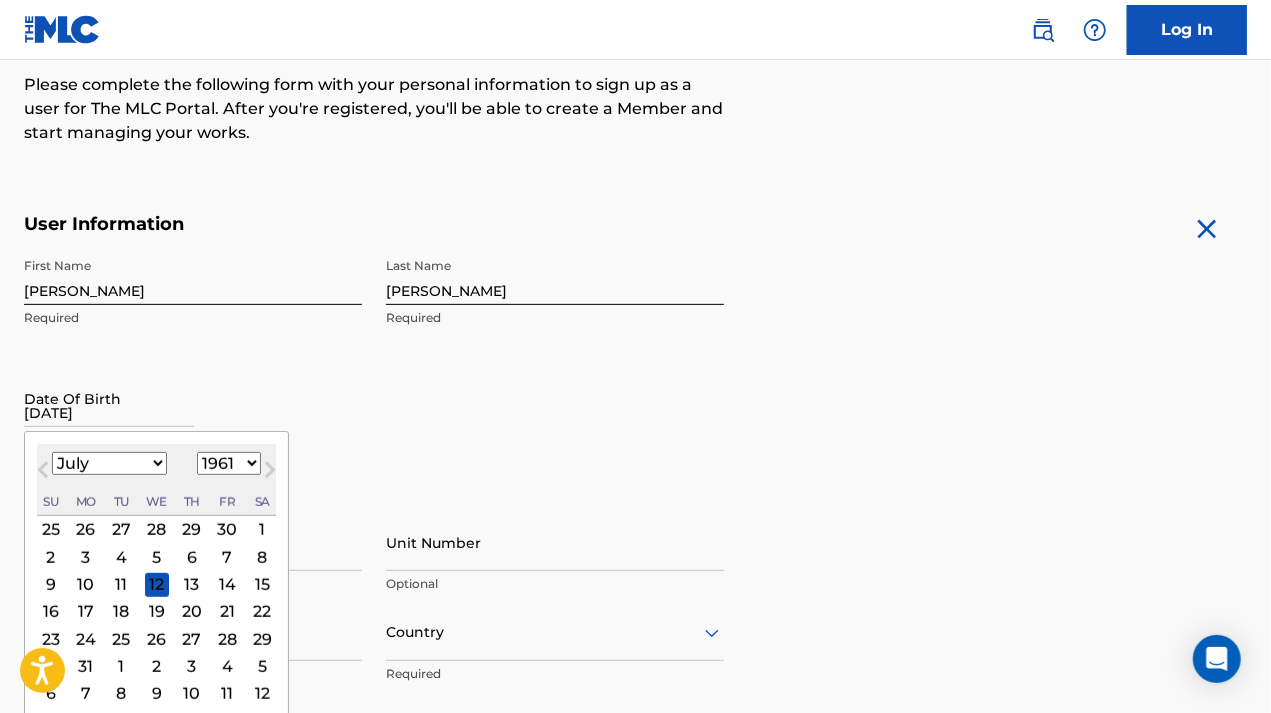 click on "January February March April May June July August September October November December" at bounding box center (109, 463) 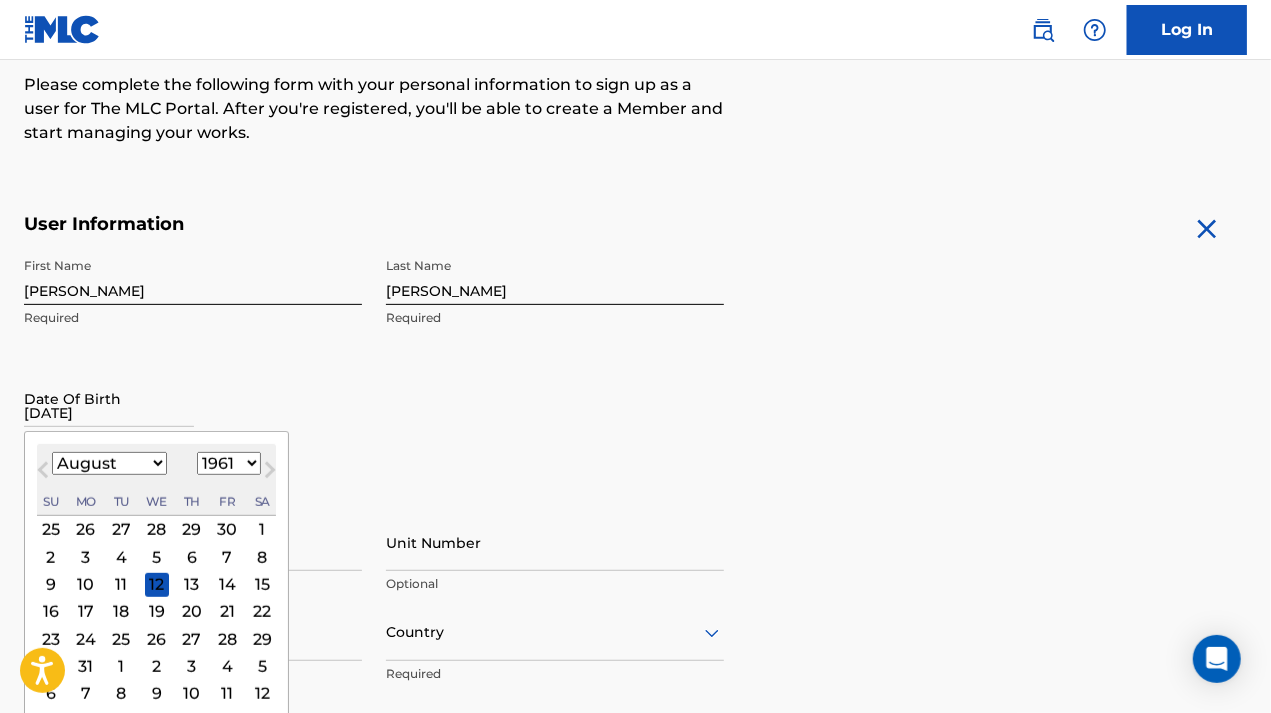 click on "January February March April May June July August September October November December" at bounding box center (109, 463) 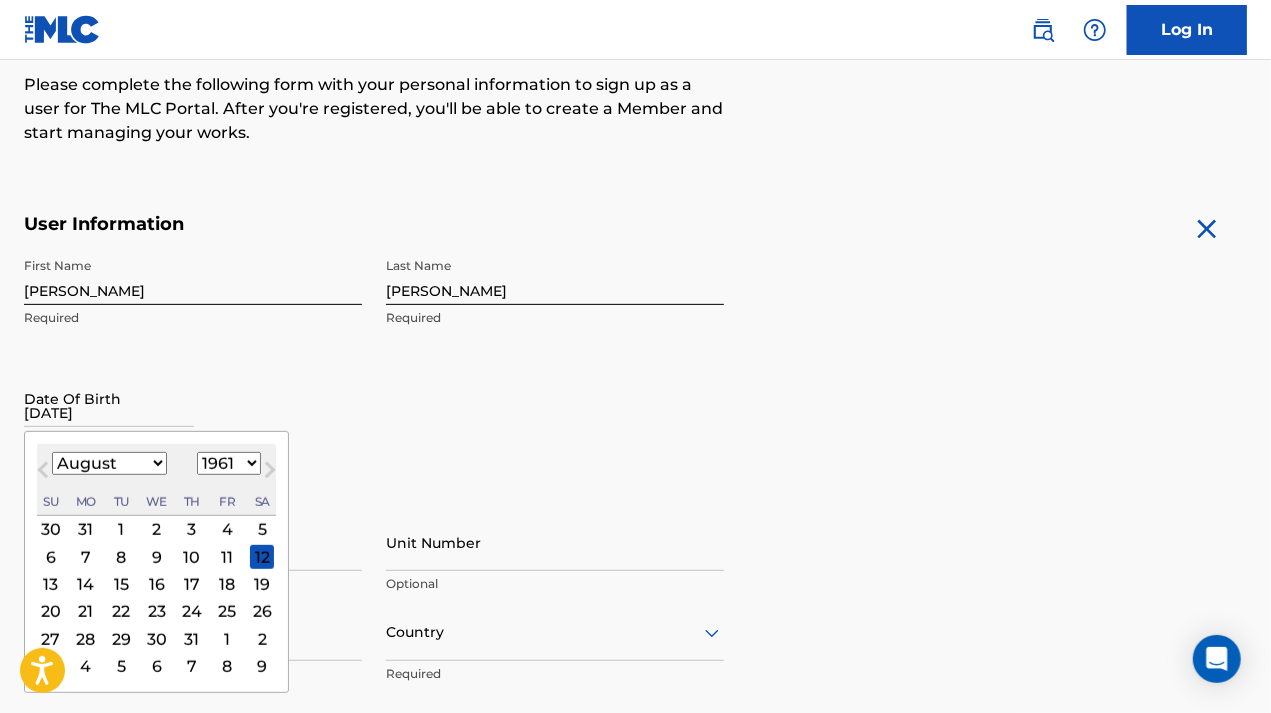 click on "27" at bounding box center [51, 639] 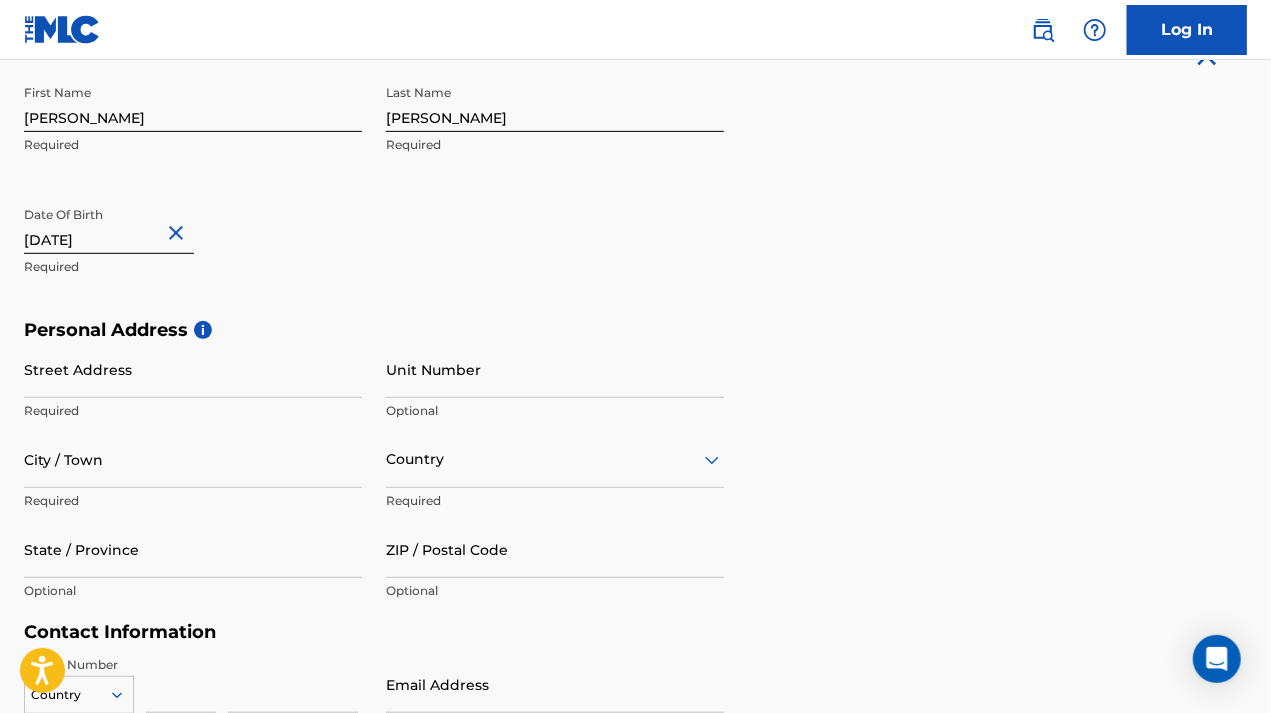 scroll, scrollTop: 430, scrollLeft: 0, axis: vertical 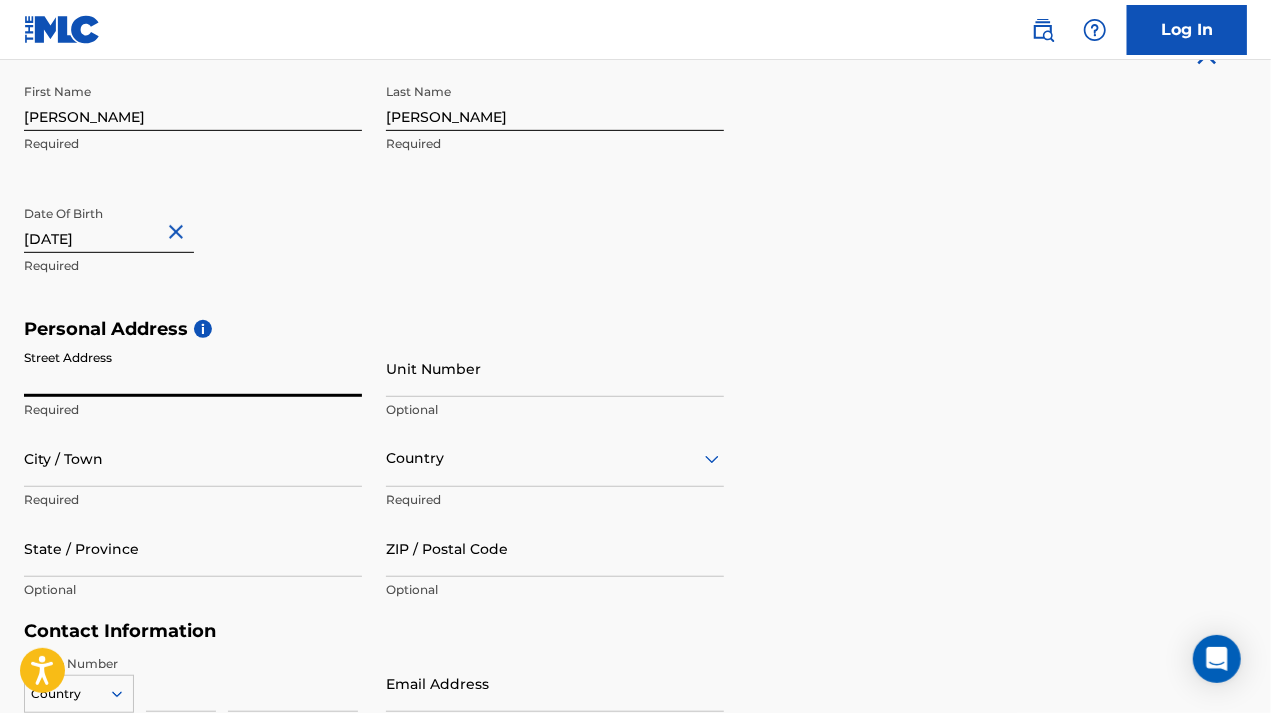 click on "Street Address" at bounding box center (193, 368) 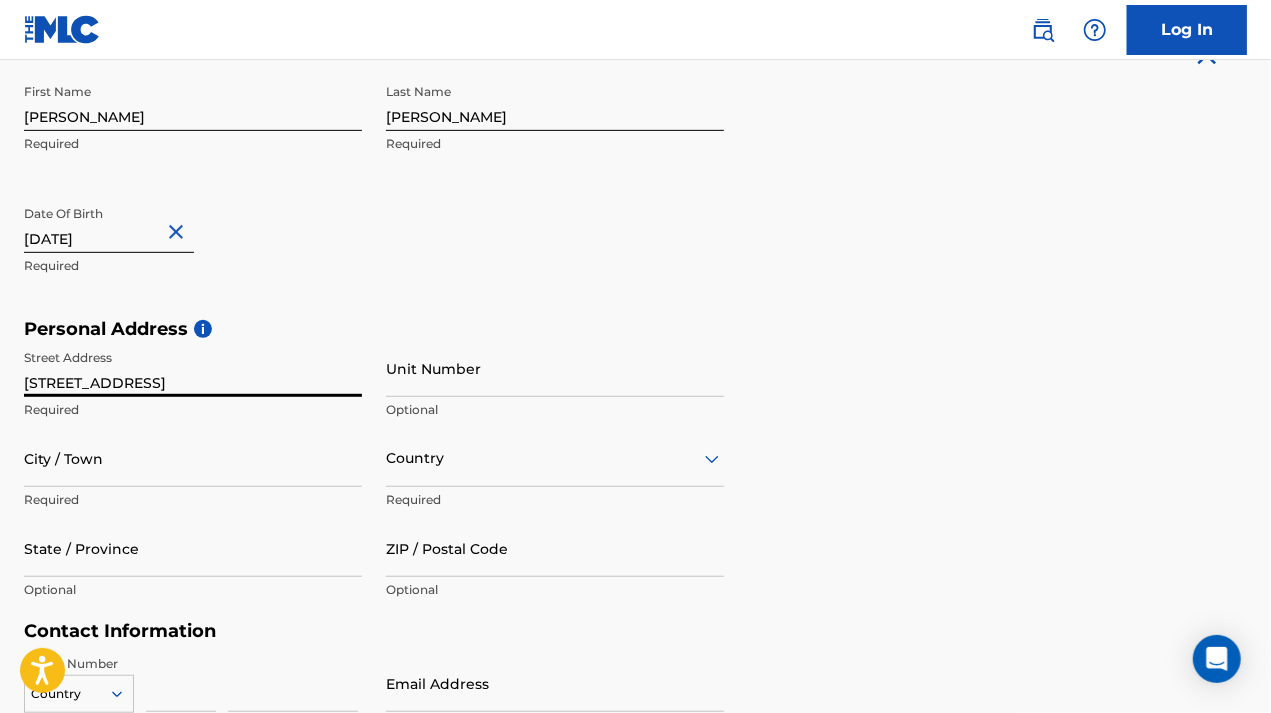 type on "[STREET_ADDRESS]" 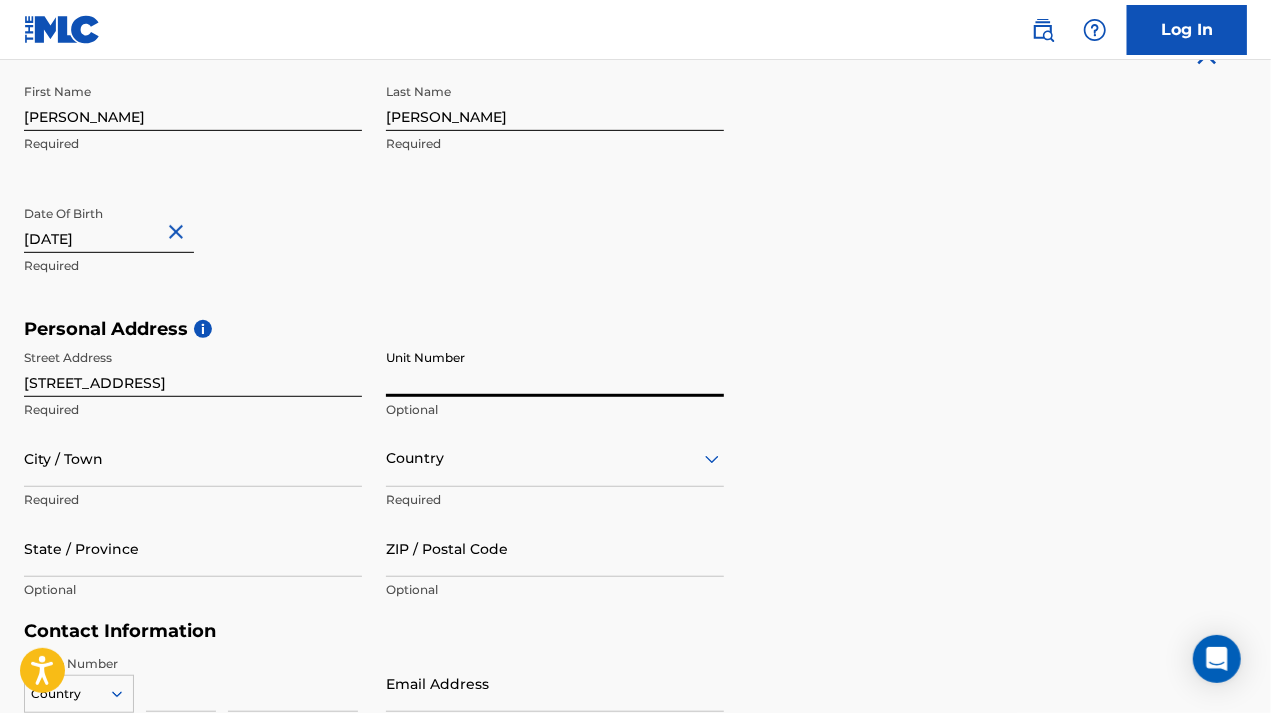 click on "Unit Number" at bounding box center [555, 368] 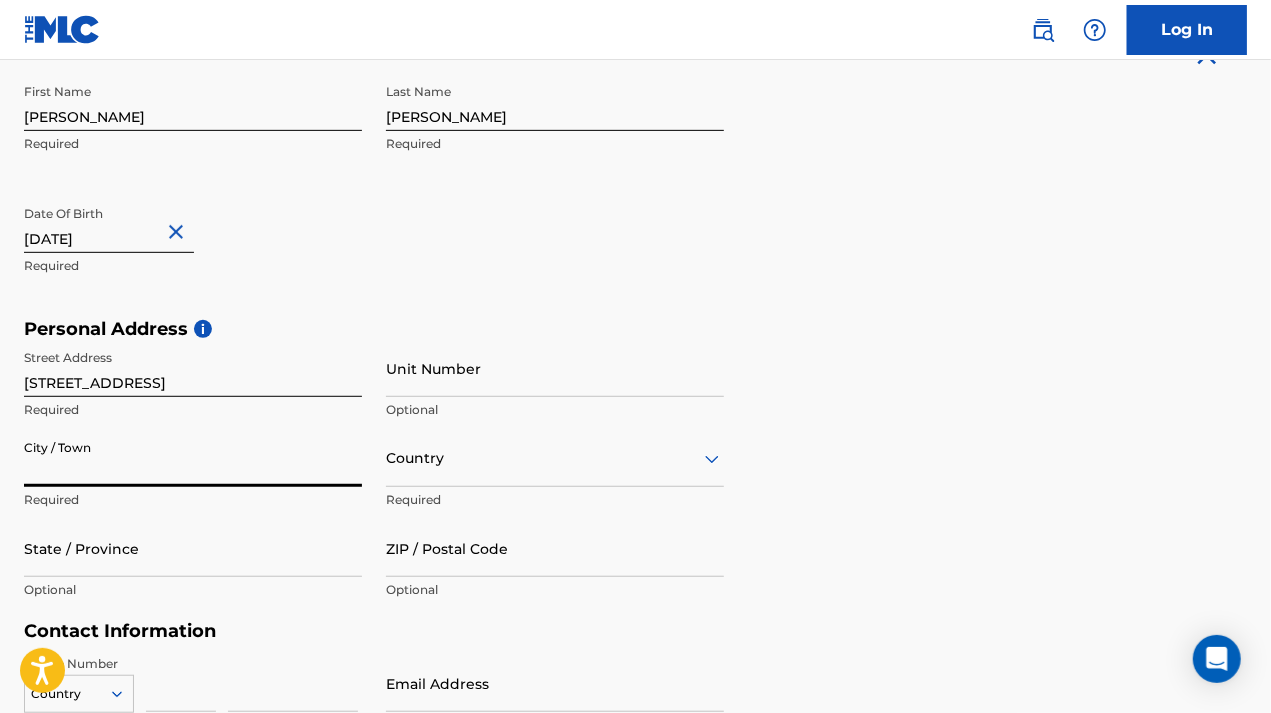 click on "City / Town" at bounding box center [193, 458] 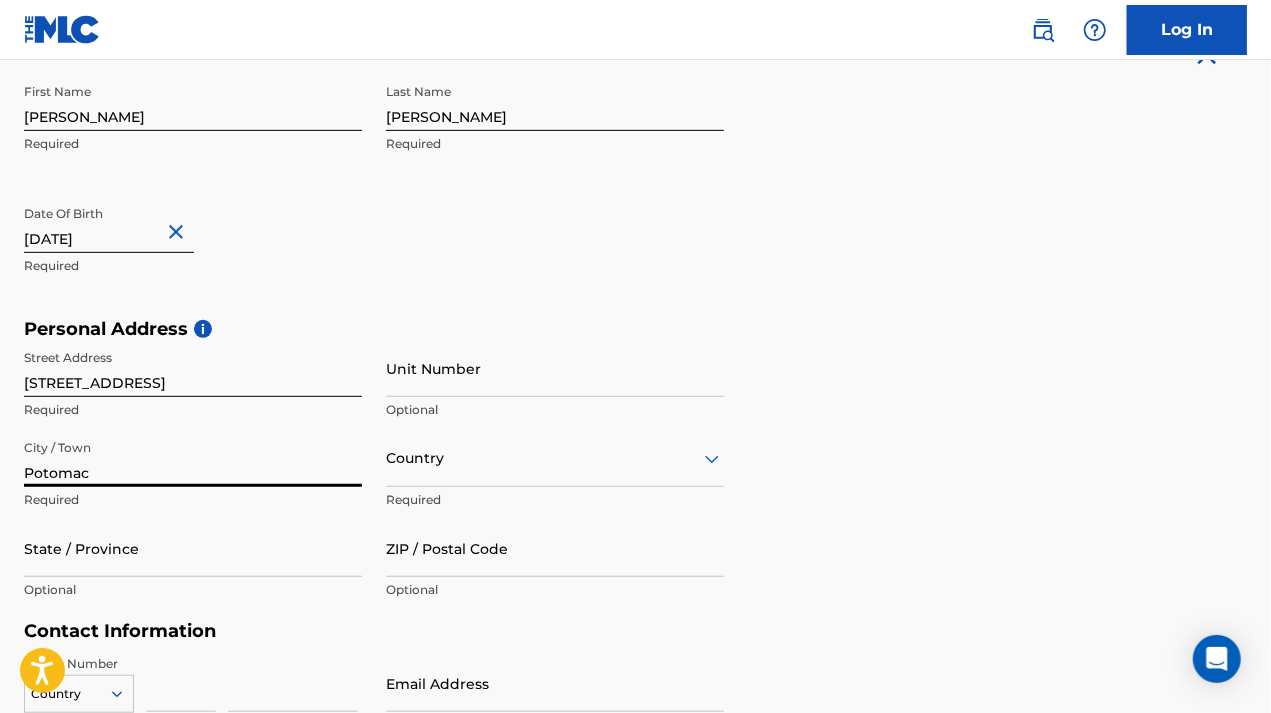 type on "Potomac" 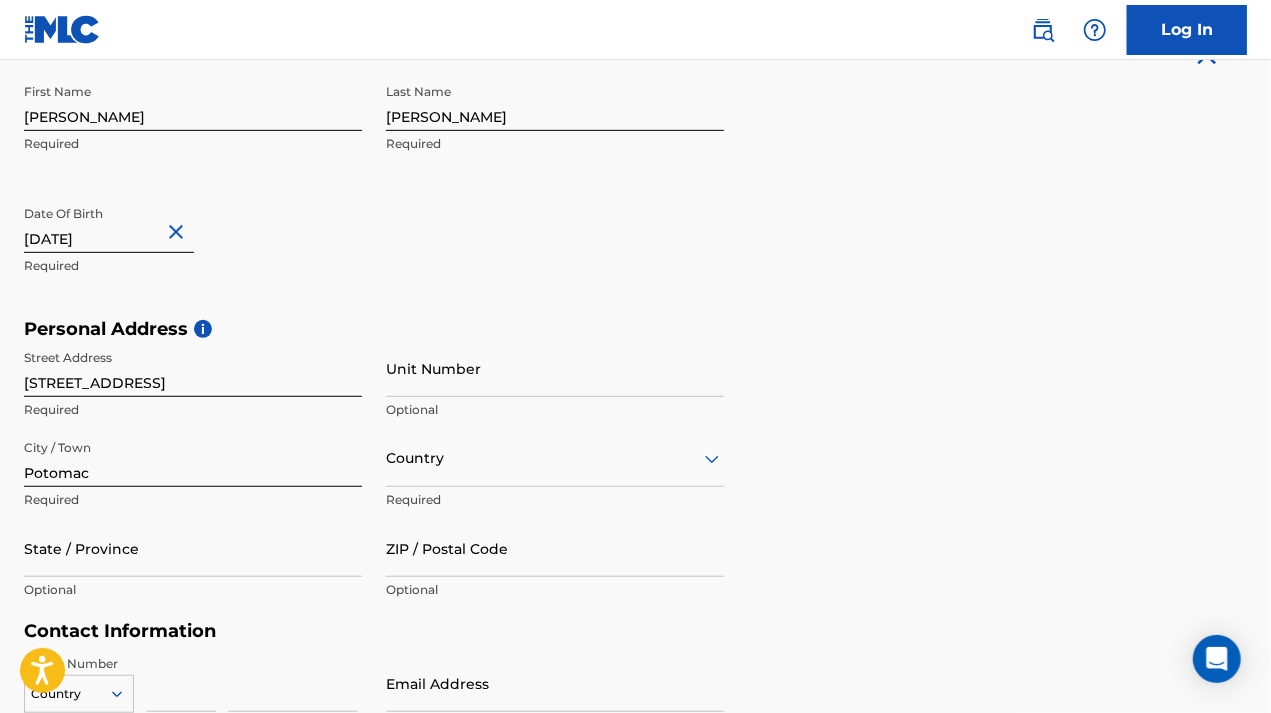 scroll, scrollTop: 504, scrollLeft: 0, axis: vertical 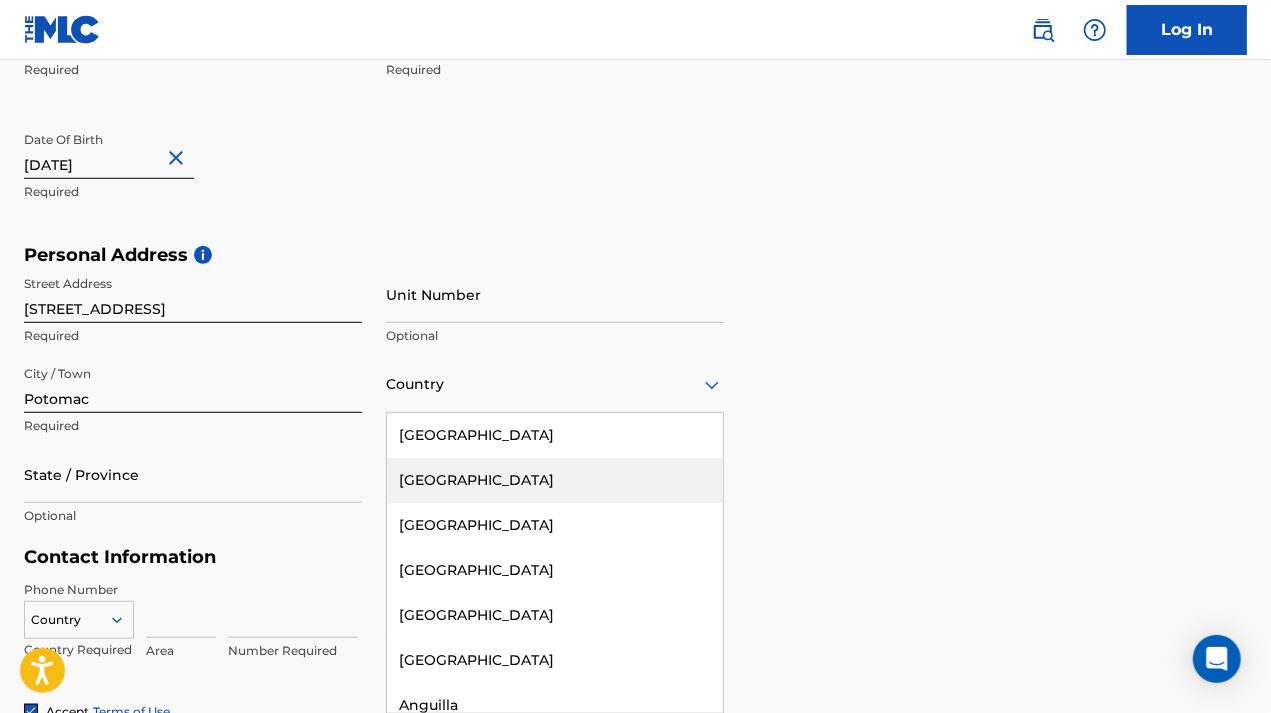 click on "223 results available. Use Up and Down to choose options, press Enter to select the currently focused option, press Escape to exit the menu, press Tab to select the option and exit the menu. Country [GEOGRAPHIC_DATA] [GEOGRAPHIC_DATA] [GEOGRAPHIC_DATA] [GEOGRAPHIC_DATA] [GEOGRAPHIC_DATA] [GEOGRAPHIC_DATA] [GEOGRAPHIC_DATA] [GEOGRAPHIC_DATA] [GEOGRAPHIC_DATA] [GEOGRAPHIC_DATA] [GEOGRAPHIC_DATA] [GEOGRAPHIC_DATA] [GEOGRAPHIC_DATA] [GEOGRAPHIC_DATA] [GEOGRAPHIC_DATA] [GEOGRAPHIC_DATA] [GEOGRAPHIC_DATA] [GEOGRAPHIC_DATA] [GEOGRAPHIC_DATA] [GEOGRAPHIC_DATA] [GEOGRAPHIC_DATA] [GEOGRAPHIC_DATA] [GEOGRAPHIC_DATA] [GEOGRAPHIC_DATA] [GEOGRAPHIC_DATA] [GEOGRAPHIC_DATA] [GEOGRAPHIC_DATA] [GEOGRAPHIC_DATA] [GEOGRAPHIC_DATA] [GEOGRAPHIC_DATA] [GEOGRAPHIC_DATA] [GEOGRAPHIC_DATA] [GEOGRAPHIC_DATA] [GEOGRAPHIC_DATA] [GEOGRAPHIC_DATA] [GEOGRAPHIC_DATA] [GEOGRAPHIC_DATA] [GEOGRAPHIC_DATA] [GEOGRAPHIC_DATA] [GEOGRAPHIC_DATA] [GEOGRAPHIC_DATA] [GEOGRAPHIC_DATA] [GEOGRAPHIC_DATA] [GEOGRAPHIC_DATA] [GEOGRAPHIC_DATA] [GEOGRAPHIC_DATA], [GEOGRAPHIC_DATA] [GEOGRAPHIC_DATA] [GEOGRAPHIC_DATA] [GEOGRAPHIC_DATA] [GEOGRAPHIC_DATA] [GEOGRAPHIC_DATA] [GEOGRAPHIC_DATA] [GEOGRAPHIC_DATA] [GEOGRAPHIC_DATA] [GEOGRAPHIC_DATA] [GEOGRAPHIC_DATA] [GEOGRAPHIC_DATA] [GEOGRAPHIC_DATA] [GEOGRAPHIC_DATA] [GEOGRAPHIC_DATA] [GEOGRAPHIC_DATA] [GEOGRAPHIC_DATA] [GEOGRAPHIC_DATA] [GEOGRAPHIC_DATA] ([GEOGRAPHIC_DATA]) [GEOGRAPHIC_DATA] [GEOGRAPHIC_DATA] [GEOGRAPHIC_DATA] [GEOGRAPHIC_DATA] [GEOGRAPHIC_DATA] [GEOGRAPHIC_DATA] [GEOGRAPHIC_DATA] [GEOGRAPHIC_DATA] [US_STATE] [GEOGRAPHIC_DATA] [GEOGRAPHIC_DATA] [GEOGRAPHIC_DATA] [GEOGRAPHIC_DATA] [GEOGRAPHIC_DATA] [GEOGRAPHIC_DATA] [GEOGRAPHIC_DATA]" at bounding box center [555, 384] 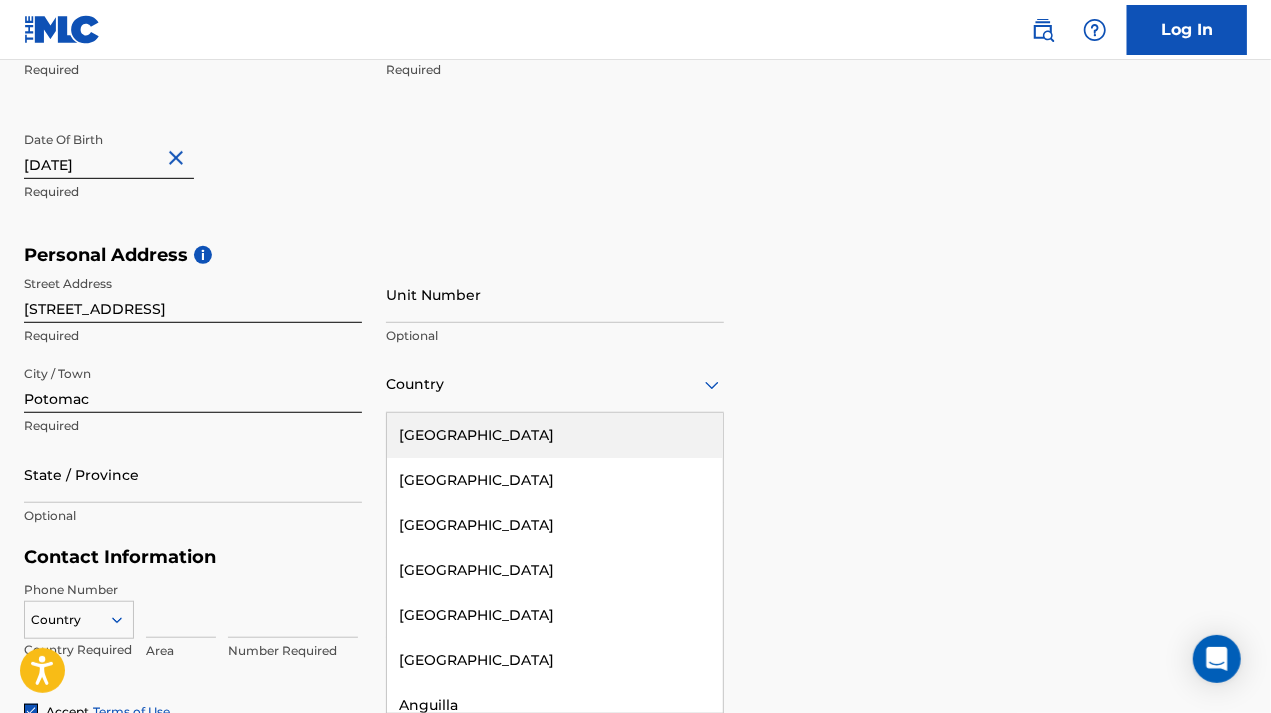 click on "[GEOGRAPHIC_DATA]" at bounding box center (555, 435) 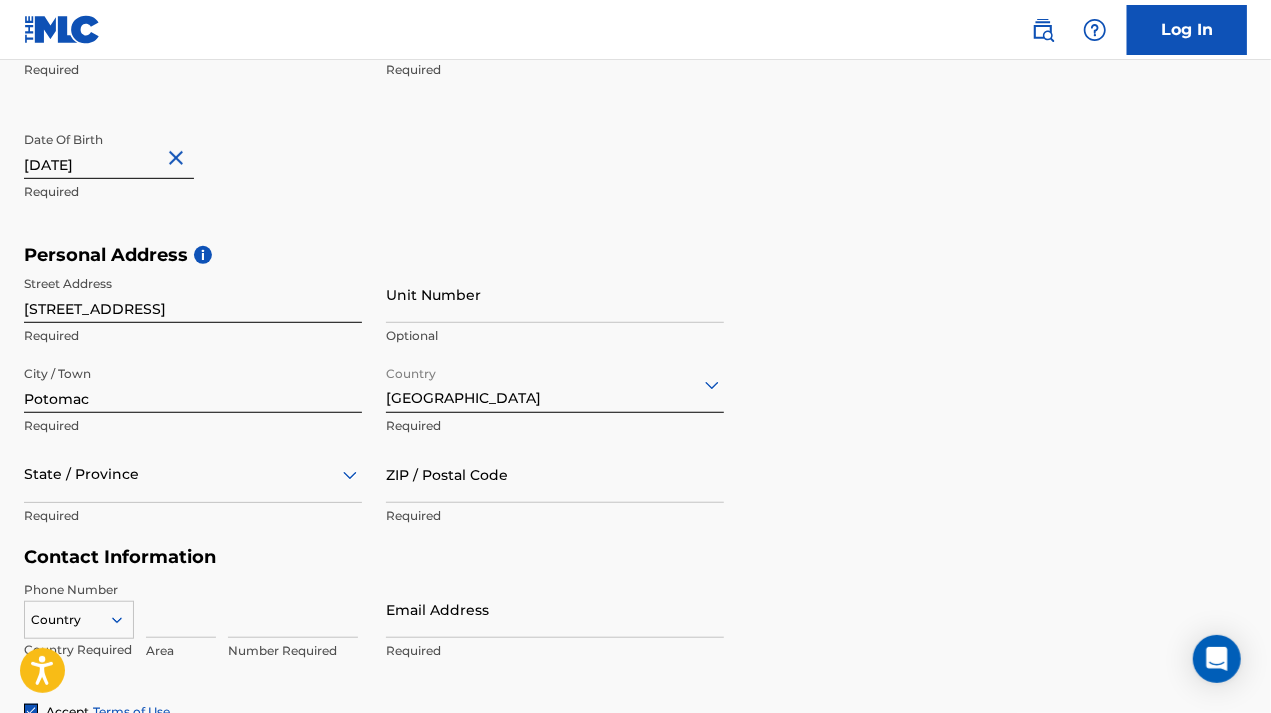 scroll, scrollTop: 594, scrollLeft: 0, axis: vertical 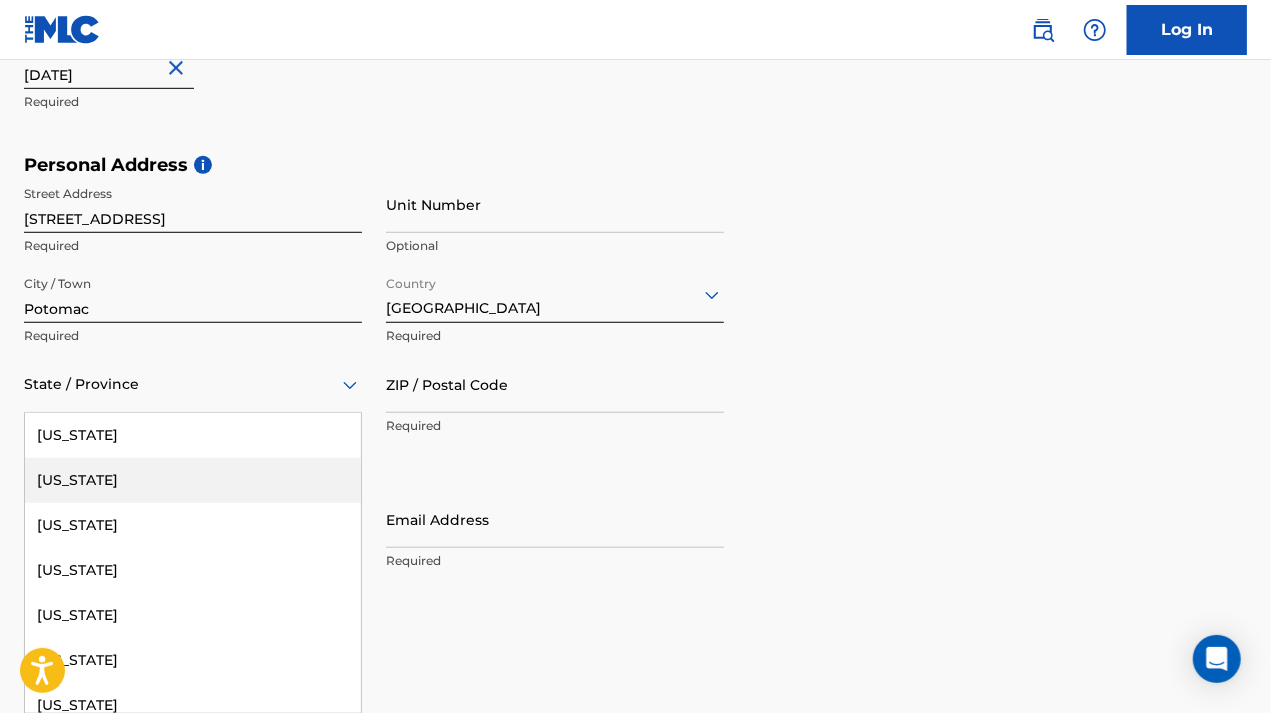 click on "57 results available. Use Up and Down to choose options, press Enter to select the currently focused option, press Escape to exit the menu, press Tab to select the option and exit the menu. State / Province [US_STATE] [US_STATE] [US_STATE] [US_STATE] [US_STATE] [US_STATE] [US_STATE] [US_STATE] [US_STATE] [GEOGRAPHIC_DATA][US_STATE][GEOGRAPHIC_DATA] [US_STATE] [US_STATE] [US_STATE] [US_STATE] [US_STATE] [US_STATE] [US_STATE] [US_STATE] [US_STATE] [US_STATE] [US_STATE] [US_STATE] [US_STATE] [US_STATE] [US_STATE] [US_STATE] [US_STATE] [US_STATE] [US_STATE] [US_STATE] [US_STATE] [US_STATE] [US_STATE] [US_STATE] [US_STATE] [US_STATE] [US_STATE] [US_STATE] [US_STATE] [US_STATE] [US_STATE] [US_STATE] [US_STATE] [US_STATE] [US_STATE] [US_STATE] [US_STATE] [US_STATE] [US_STATE] [US_STATE] [US_STATE] [GEOGRAPHIC_DATA], [GEOGRAPHIC_DATA] [US_STATE][PERSON_NAME][US_STATE] [US_STATE][PERSON_NAME] [US_STATE] [US_STATE]" at bounding box center (193, 384) 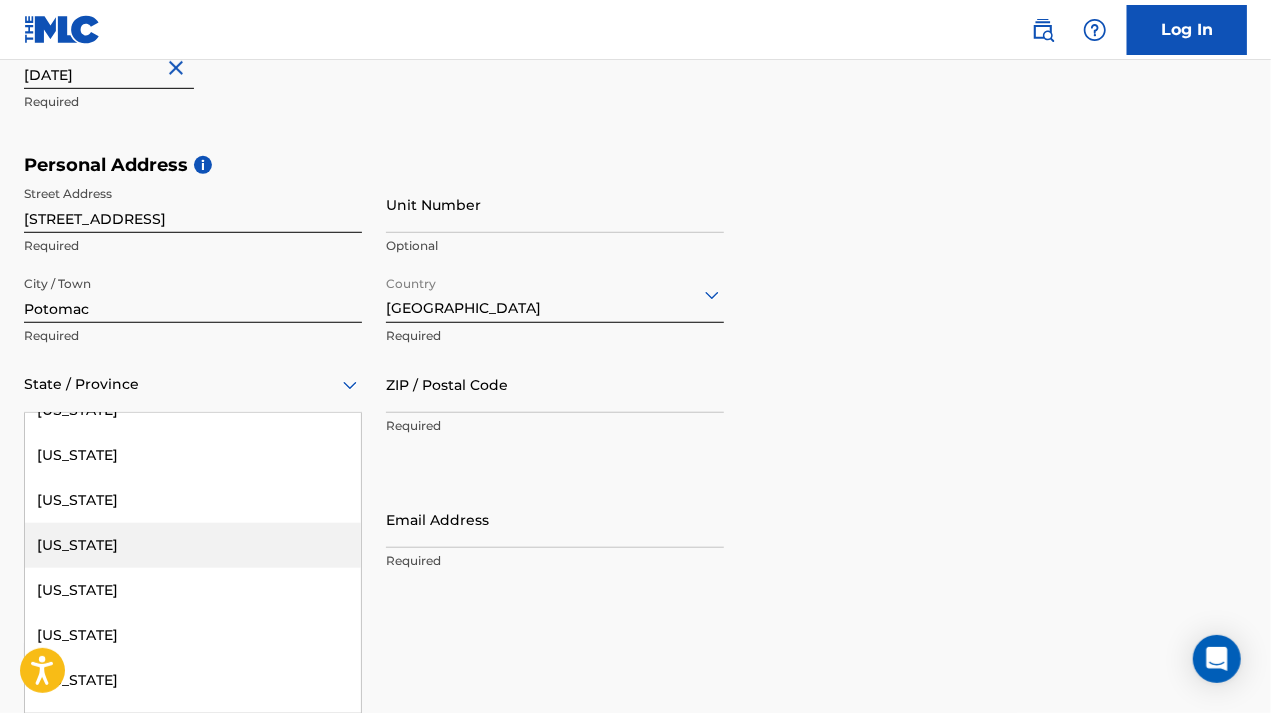 scroll, scrollTop: 882, scrollLeft: 0, axis: vertical 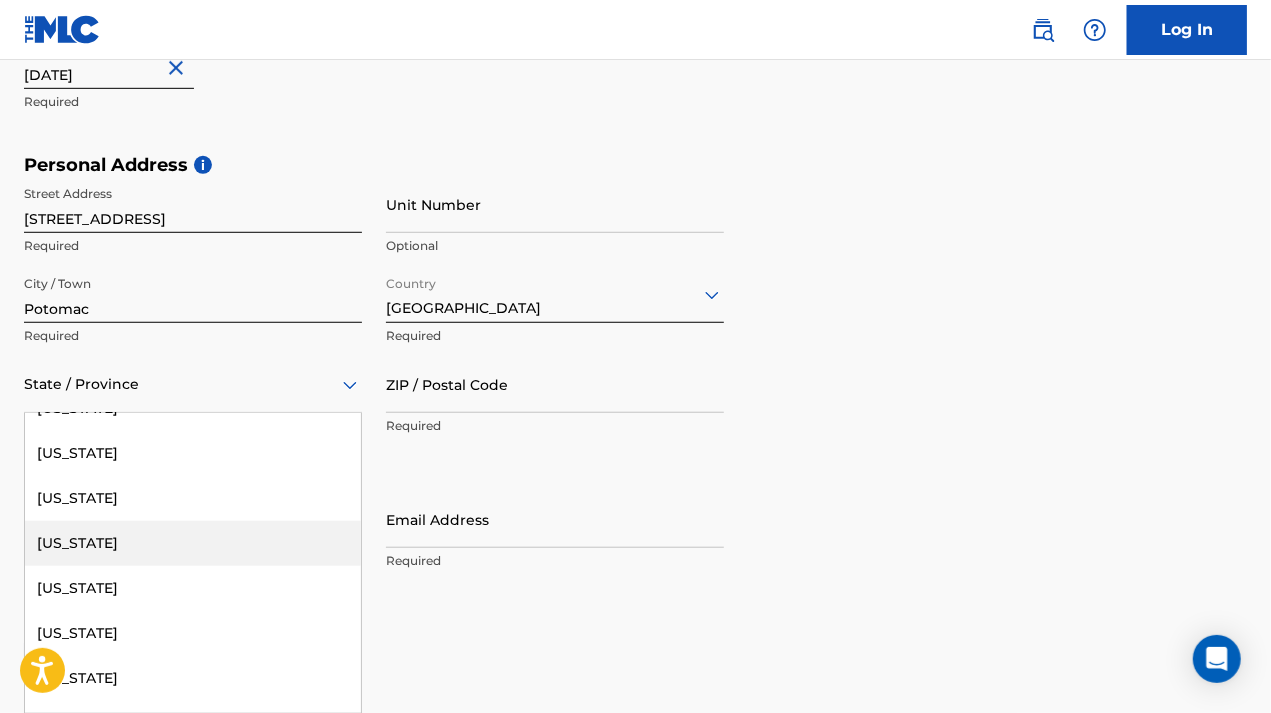 click on "[US_STATE]" at bounding box center [193, 543] 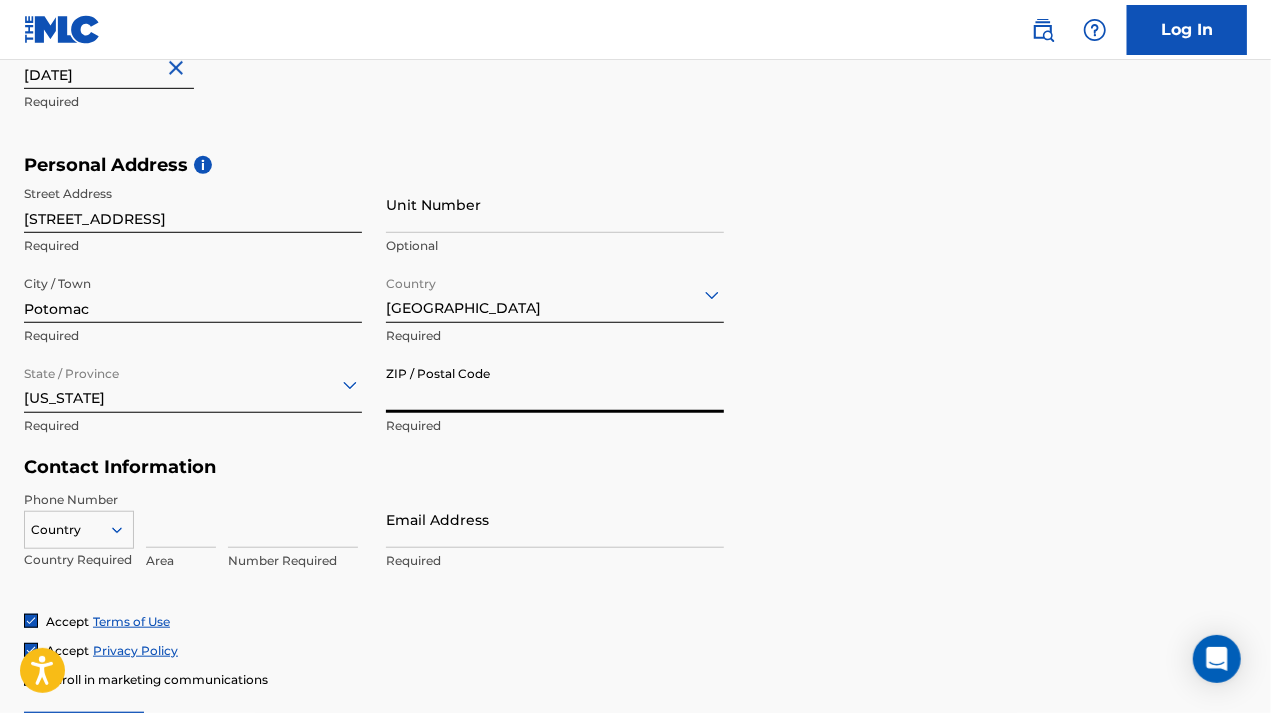 click on "ZIP / Postal Code" at bounding box center (555, 384) 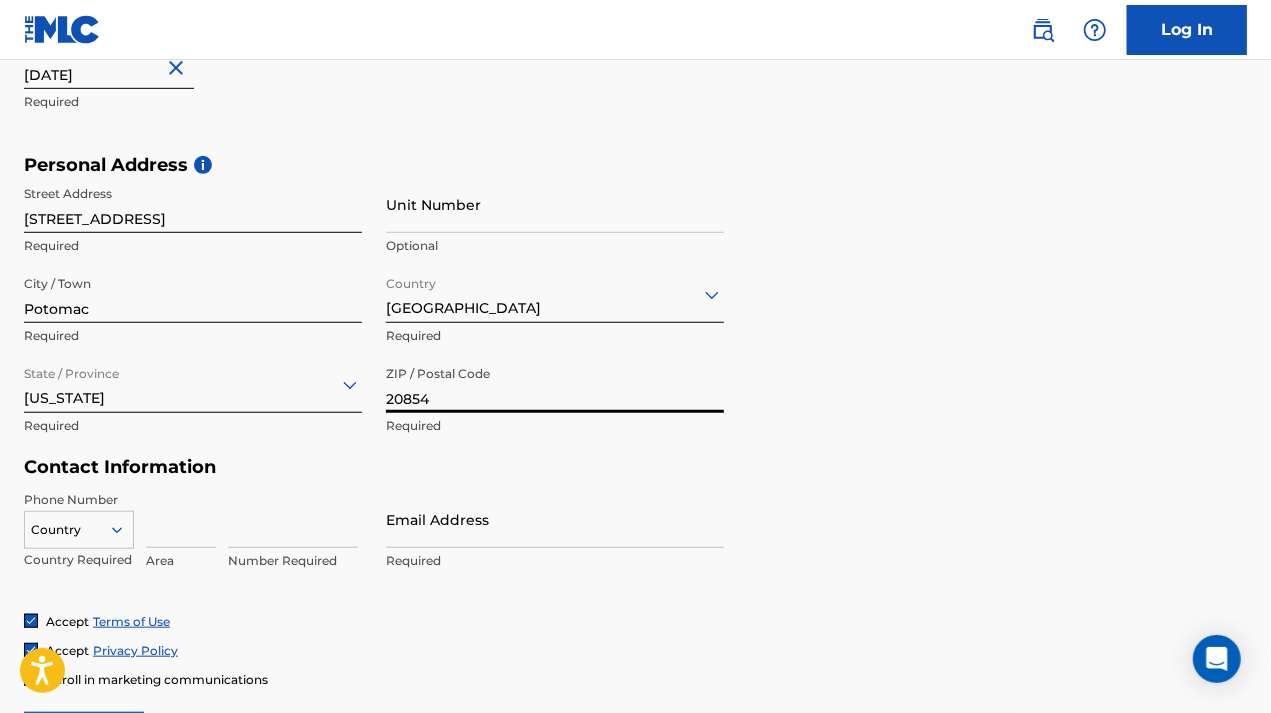 type on "20854" 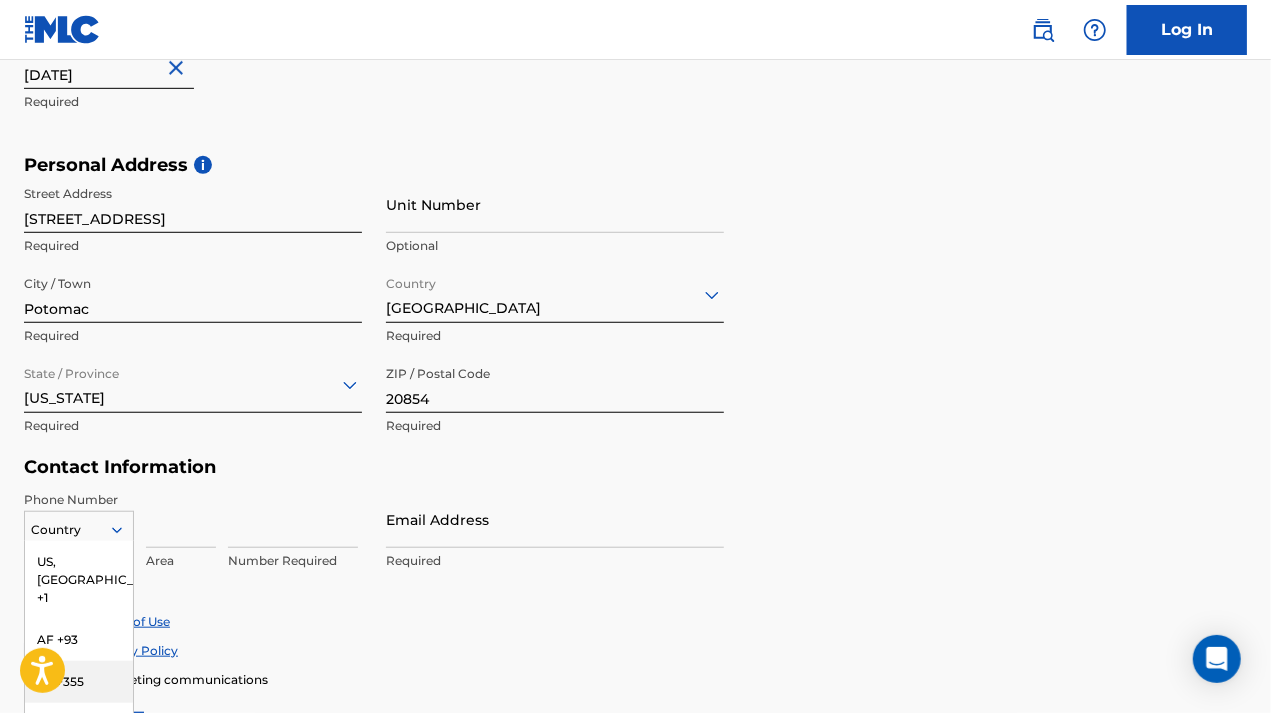 scroll, scrollTop: 722, scrollLeft: 0, axis: vertical 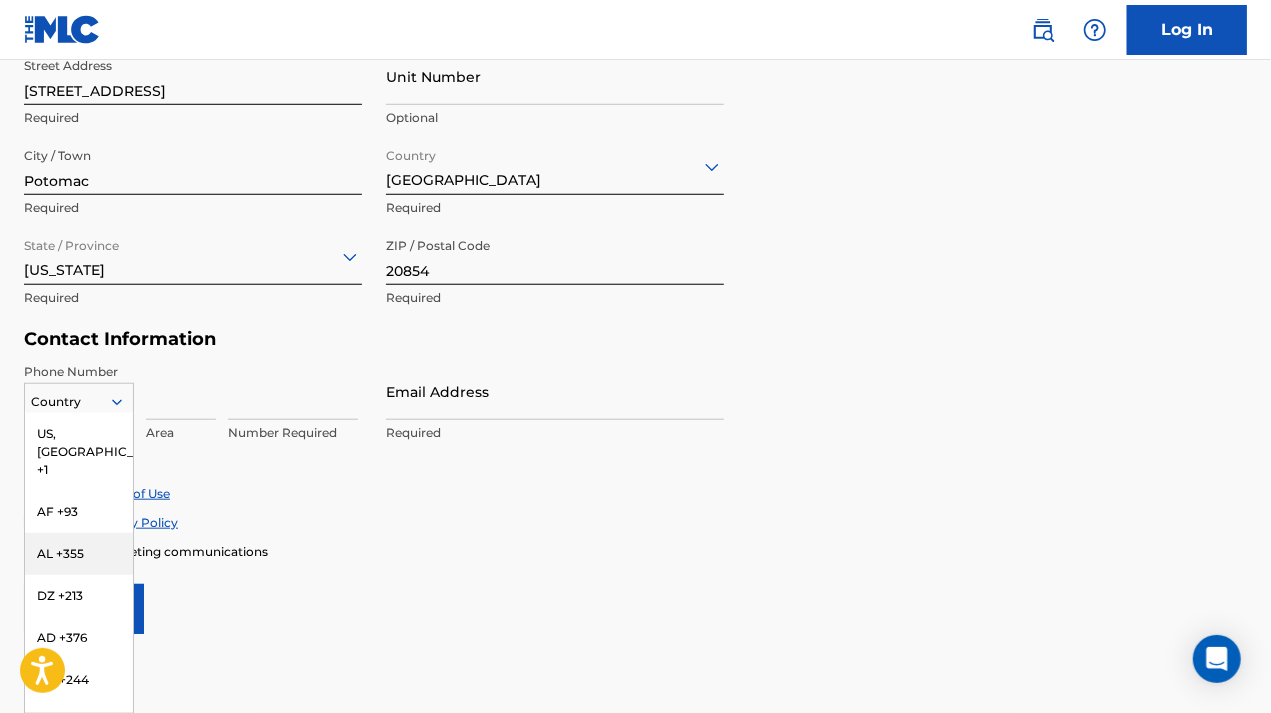 click on "216 results available. Use Up and Down to choose options, press Enter to select the currently focused option, press Escape to exit the menu, press Tab to select the option and exit the menu. Country [GEOGRAPHIC_DATA], [GEOGRAPHIC_DATA] +1 AF +93 AL +355 DZ +213 AD +376 AO +244 AI +1264 AG +1268 AR +54 AM +374 AW +297 AU +61 AT +43 AZ +994 BS +1242 BH +973 BD +880 BB +1246 BY +375 BE +32 BZ +501 BJ +229 BM +1441 BT +975 BO +591 BA +387 BW +267 BR +55 BN +673 BG +359 BF +226 BI +257 KH +855 CM +237 CV +238 KY +1345 CF +236 TD +235 CL +56 CN +86 CO +57 KM +269 CG, CD +242 CK +682 CR +506 CI +225 HR +385 CU +53 CY +357 CZ +420 DK +45 DJ +253 DM +1767 DO +1809 EC +593 EG +20 SV +503 GQ +240 ER +291 EE +372 ET +251 FK +500 FO +298 FJ +679 FI +358 FR +33 GF +594 PF +689 GA +241 GM +220 GE +995 DE +49 GH +233 GI +350 GR +30 GL +299 GD +1473 GP +590 GT +502 GN +224 GW +245 GY +592 HT +509 VA, IT +39 HN +504 HK +852 HU +36 IS +354 IN +91 ID +62 IR +98 IQ +964 IE +353 IL +972 JM +1876 JP +81 JO +962 KZ +7 KE +254 KI +686 KP +850 KR +82 KW +965" at bounding box center (79, 398) 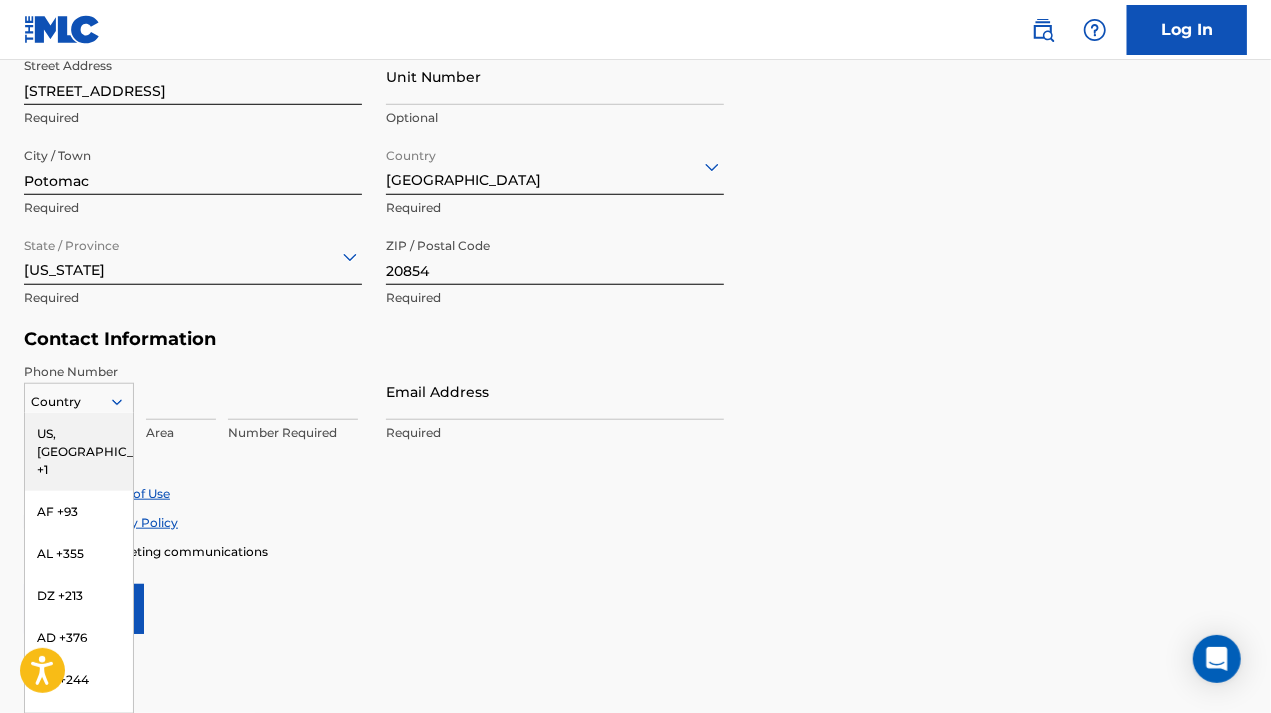 click on "US, [GEOGRAPHIC_DATA] +1" at bounding box center [79, 452] 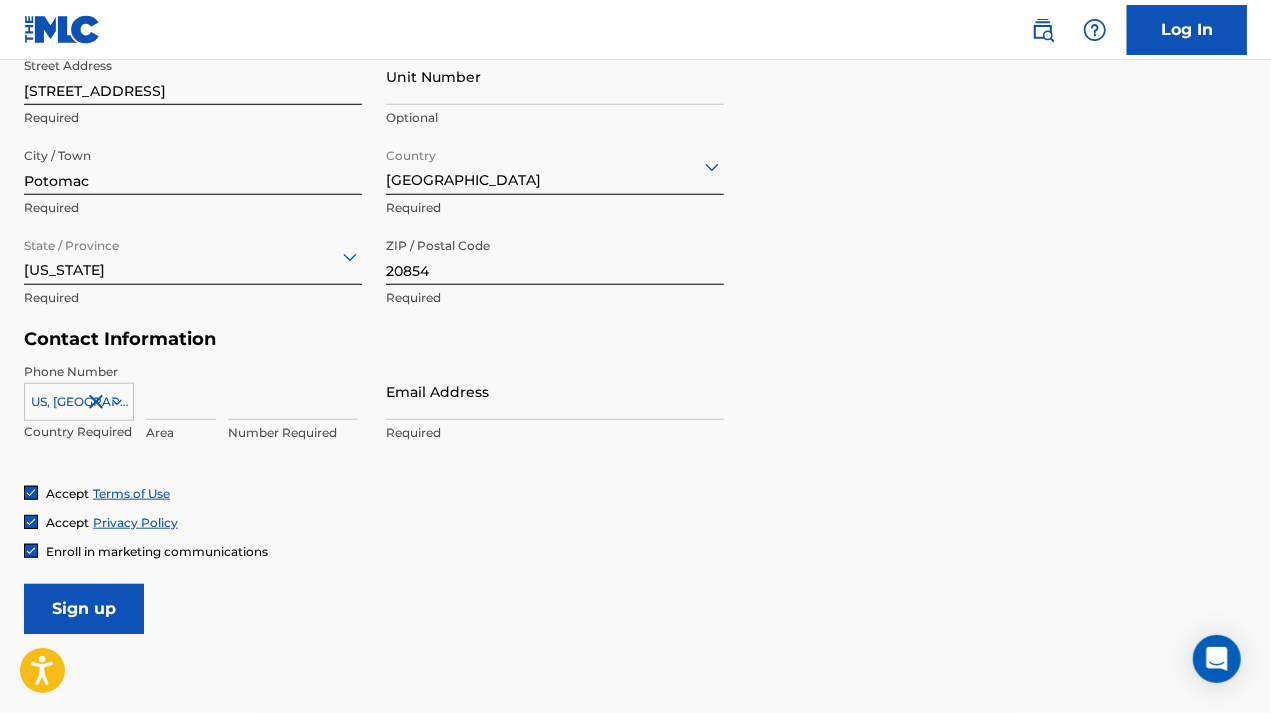 click at bounding box center (181, 391) 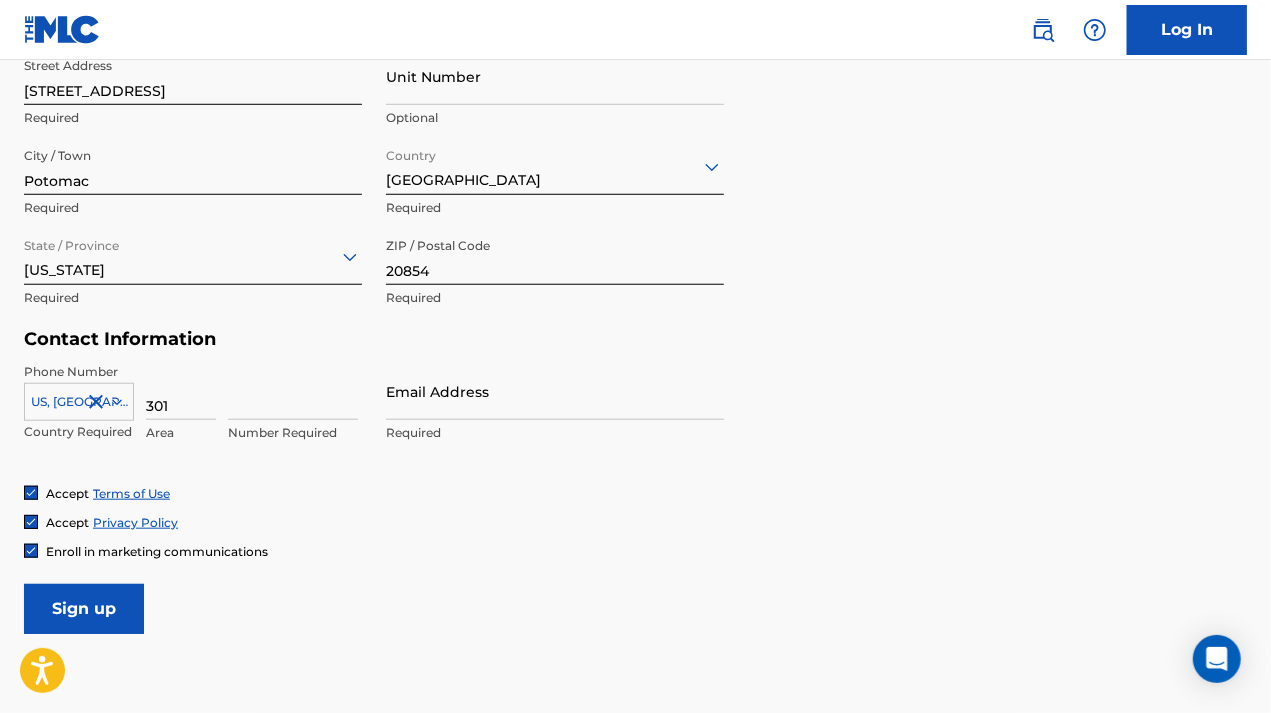 type on "301" 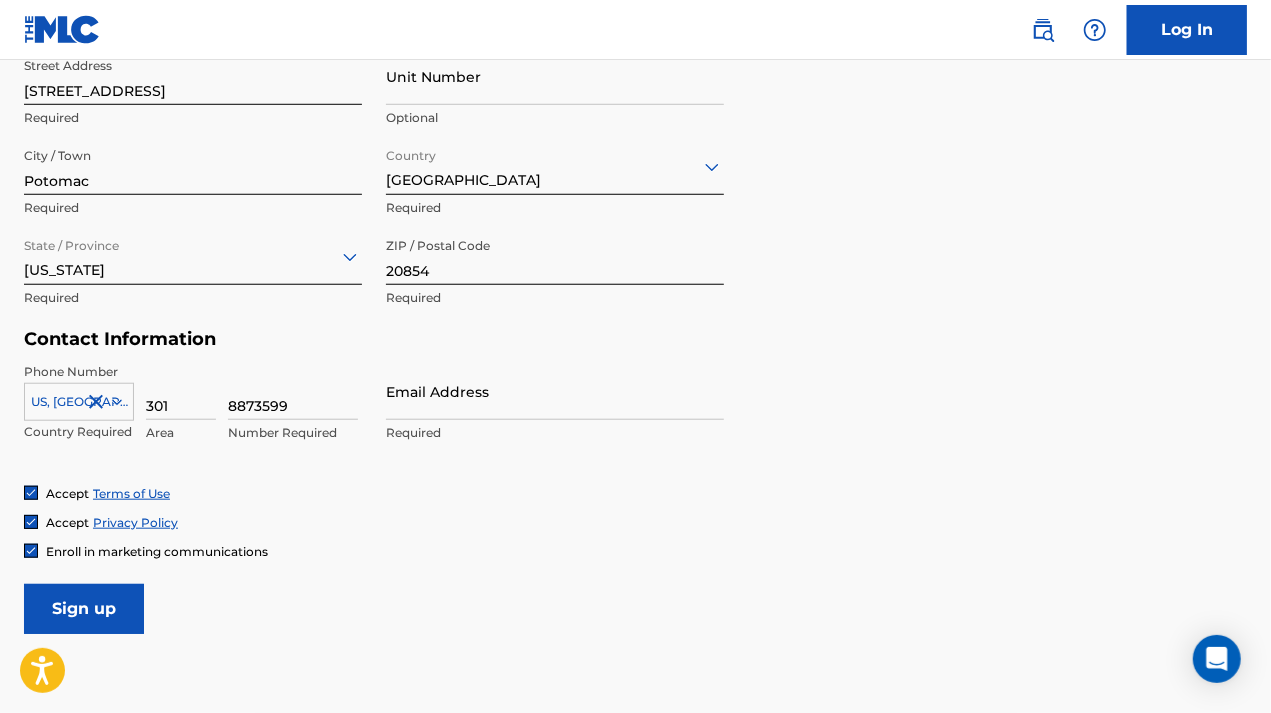 type on "8873599" 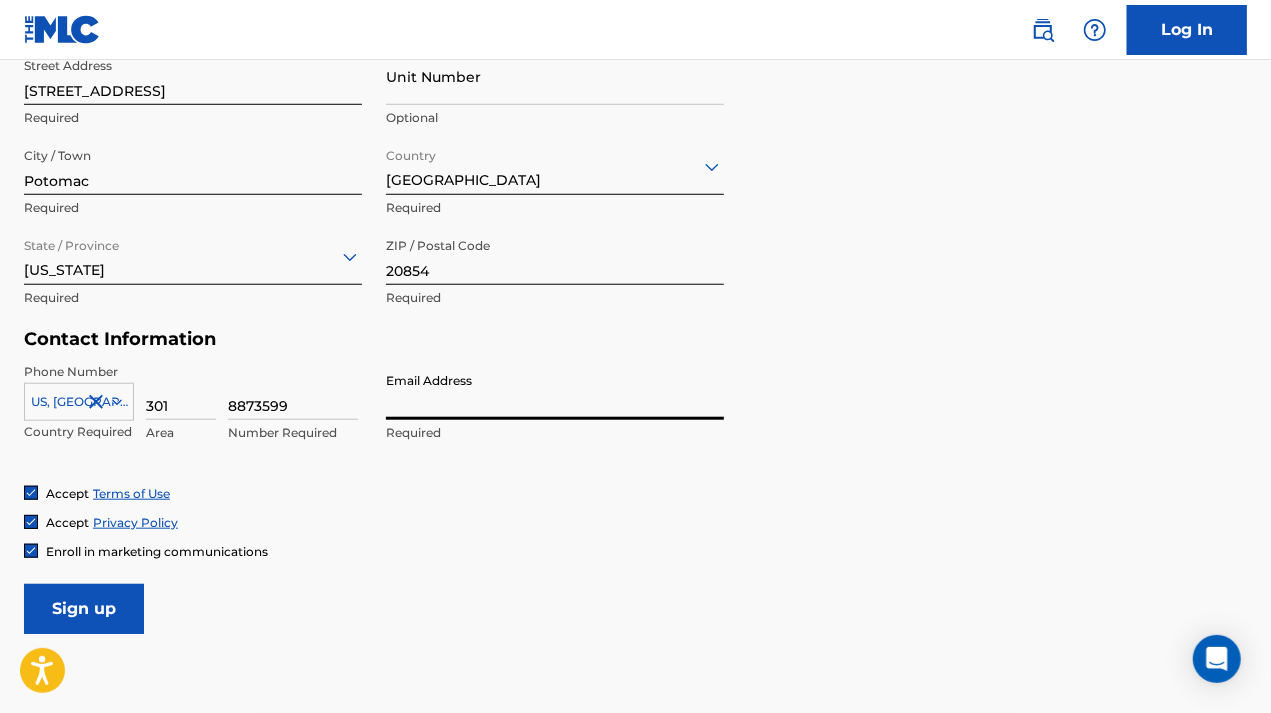 type on "[EMAIL_ADDRESS][DOMAIN_NAME]" 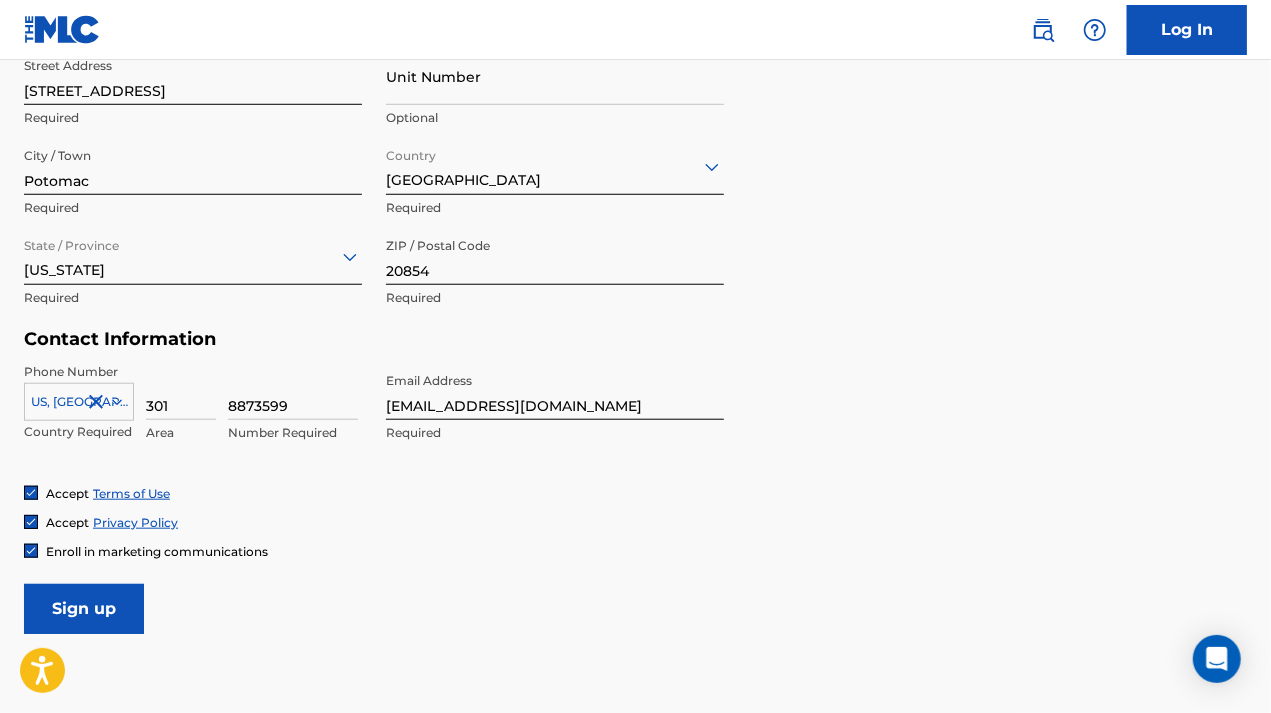 click on "Accept Terms of Use Accept Privacy Policy Enroll in marketing communications" at bounding box center (635, 522) 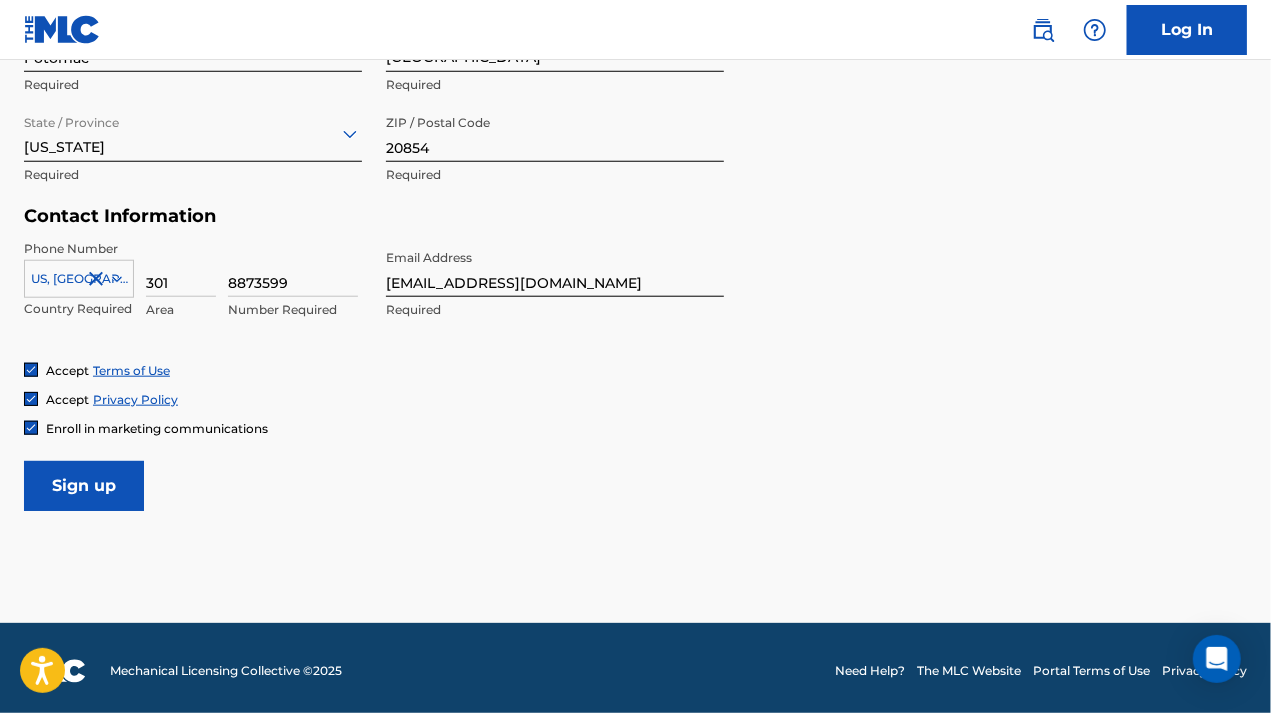 scroll, scrollTop: 846, scrollLeft: 0, axis: vertical 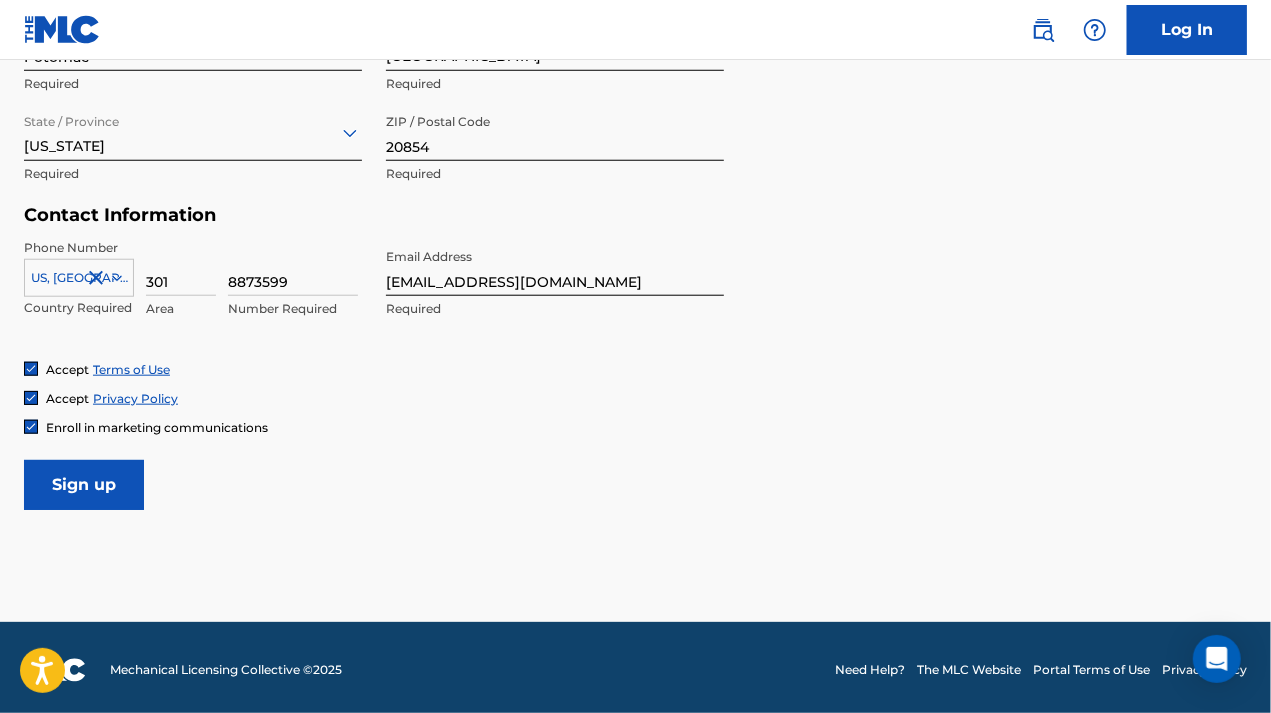 click at bounding box center [31, 427] 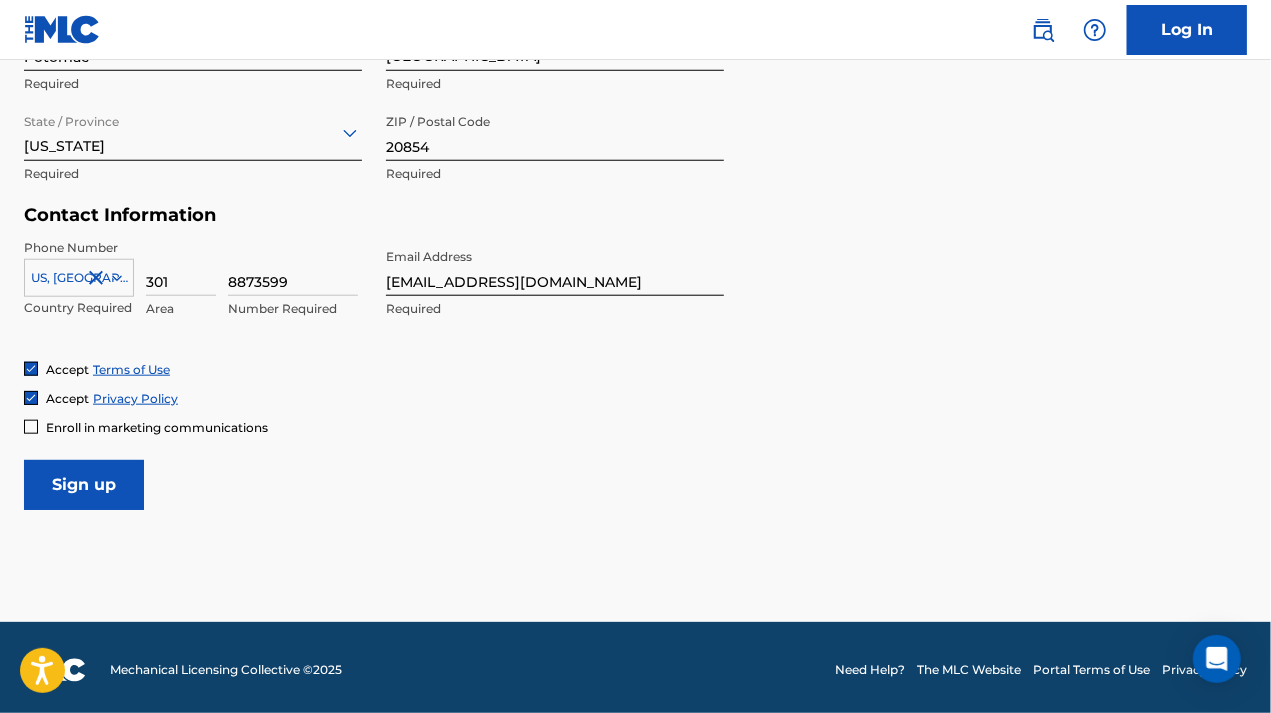 click on "Sign up" at bounding box center [84, 485] 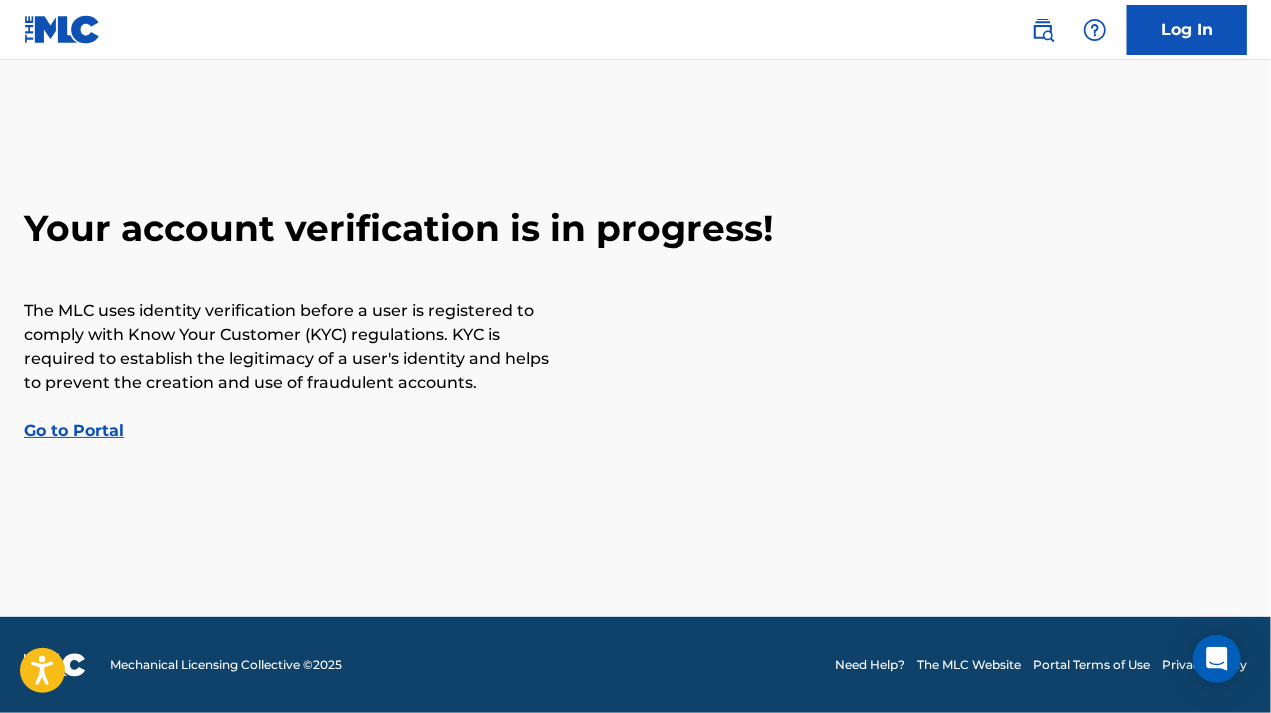 scroll, scrollTop: 0, scrollLeft: 0, axis: both 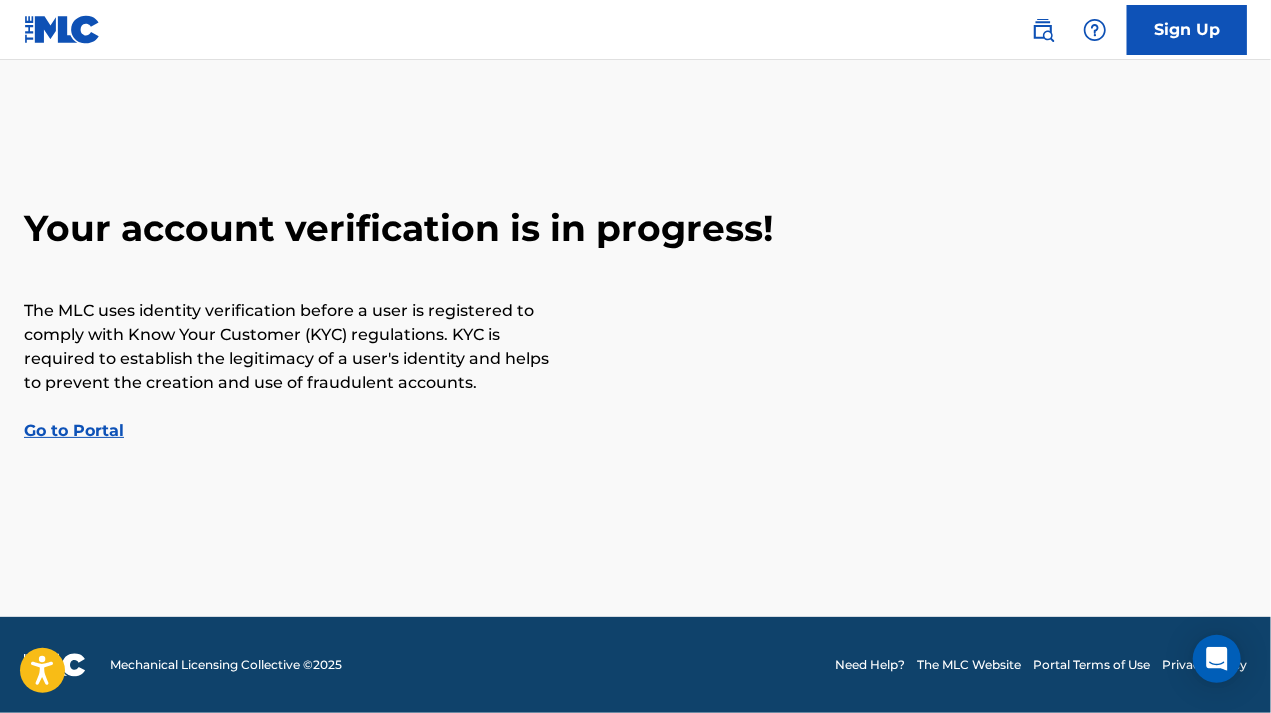 click on "The MLC uses identity verification before a user is registered to comply with Know Your Customer (KYC) regulations. KYC is required to establish the legitimacy of a user's identity and helps to prevent the creation and use of fraudulent accounts." at bounding box center (289, 347) 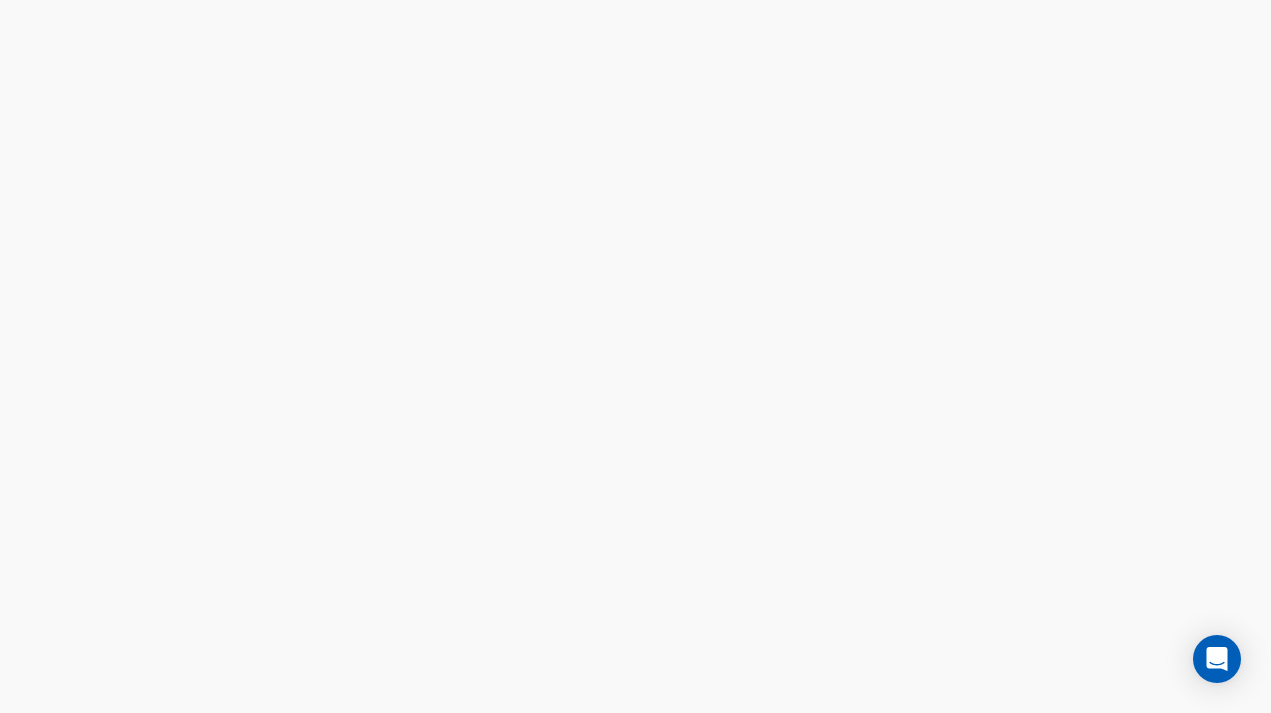 scroll, scrollTop: 0, scrollLeft: 0, axis: both 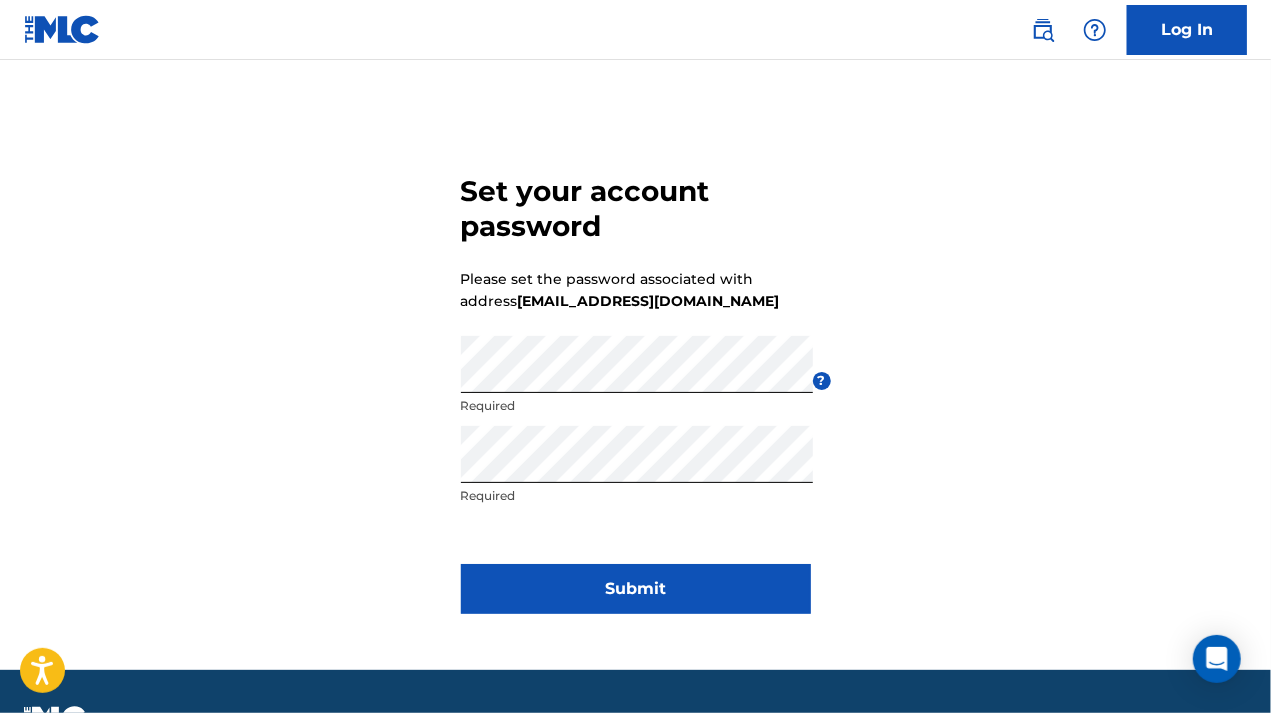 click on "Submit" at bounding box center (636, 589) 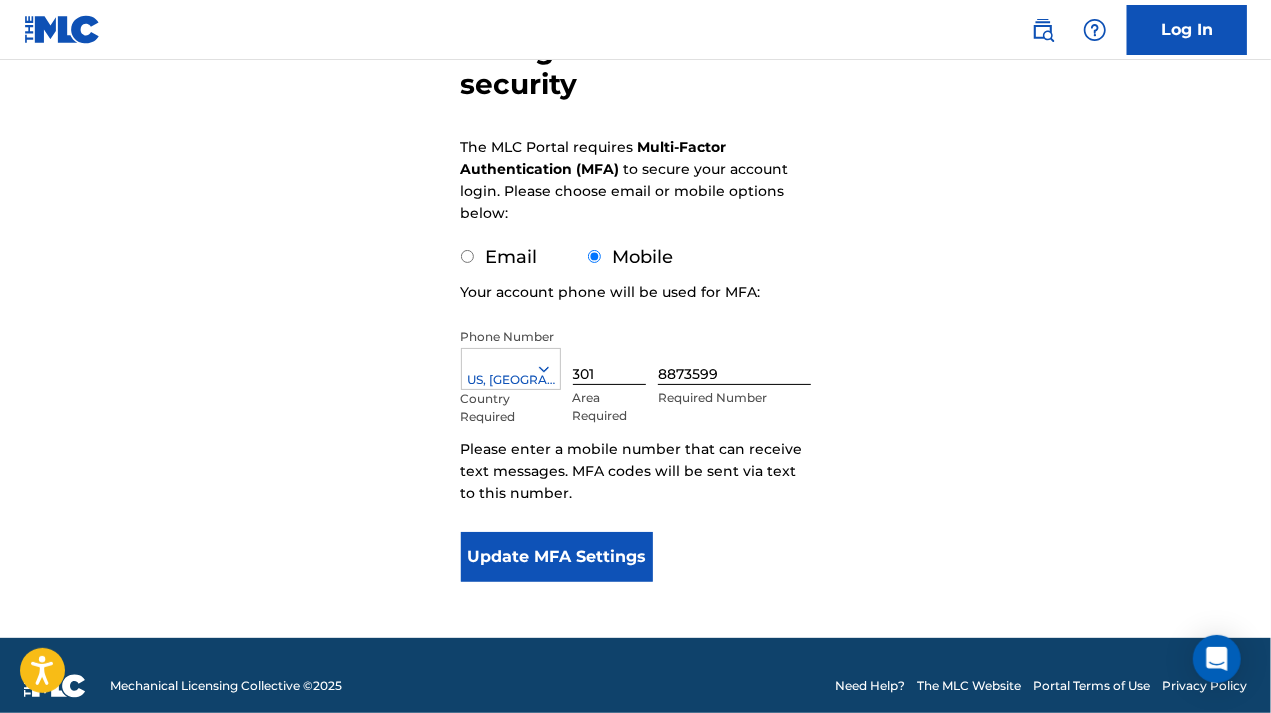 scroll, scrollTop: 229, scrollLeft: 0, axis: vertical 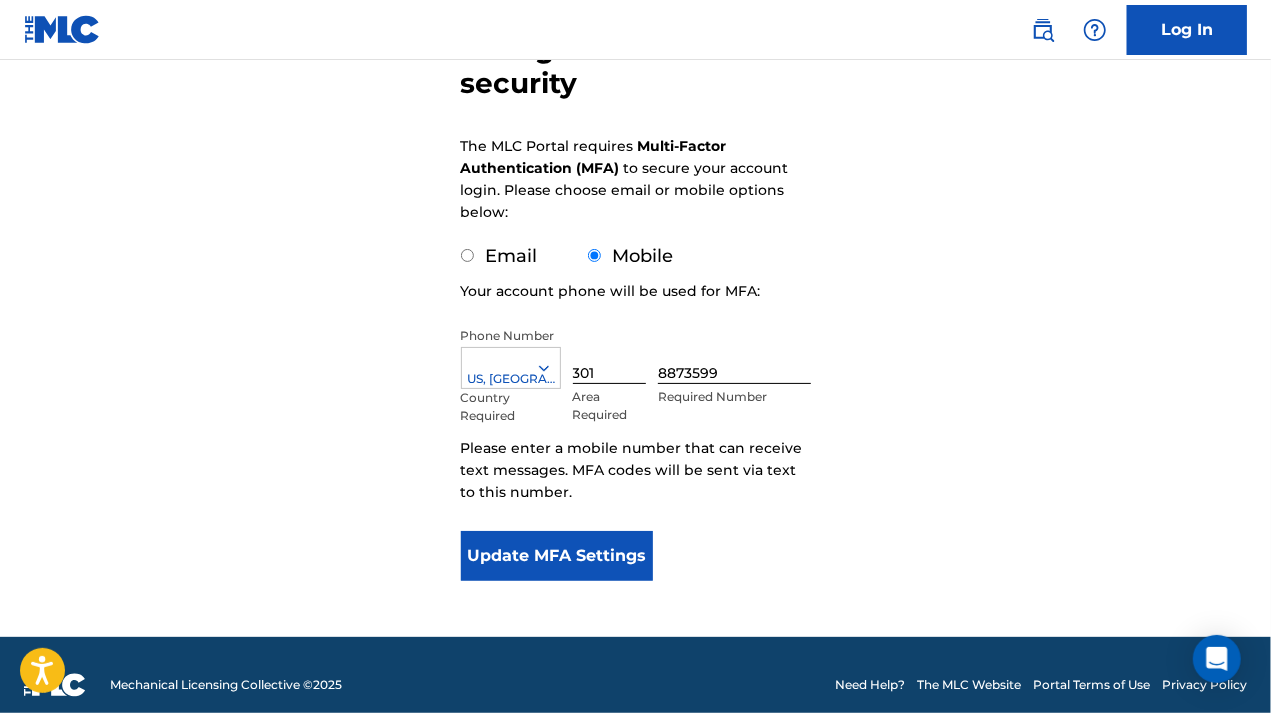 click on "Update MFA Settings" at bounding box center (557, 556) 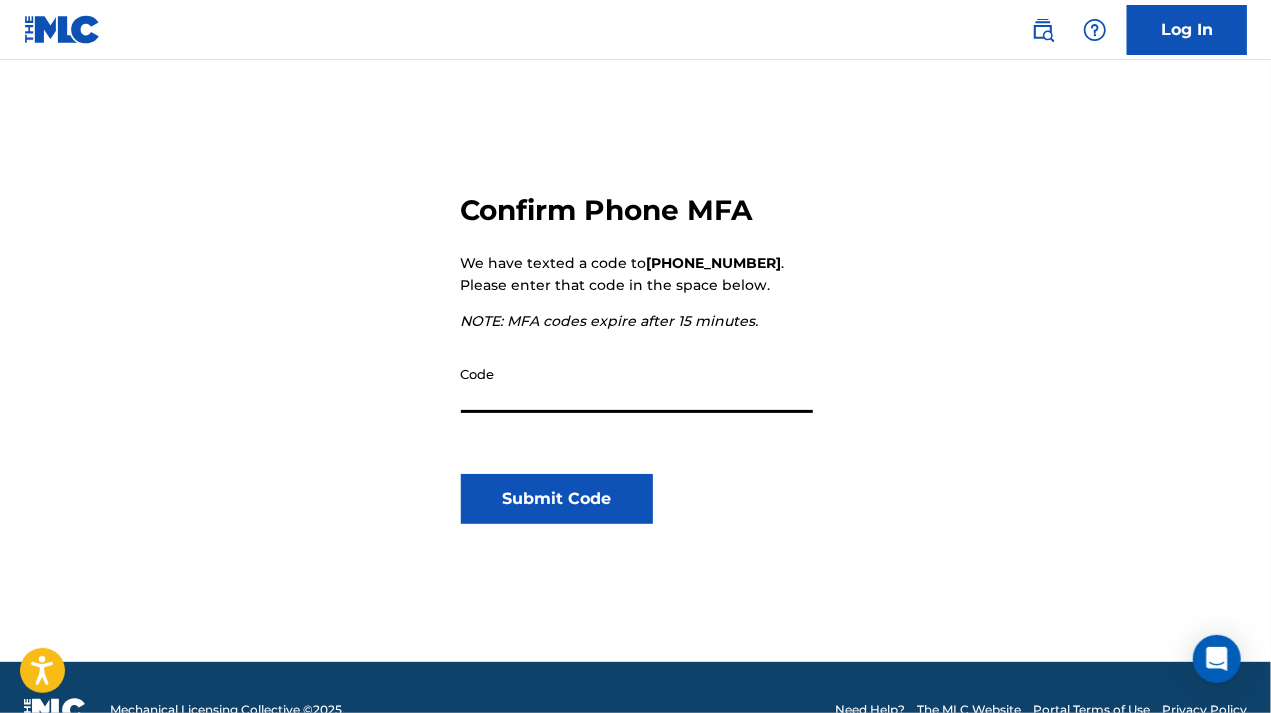 scroll, scrollTop: 168, scrollLeft: 0, axis: vertical 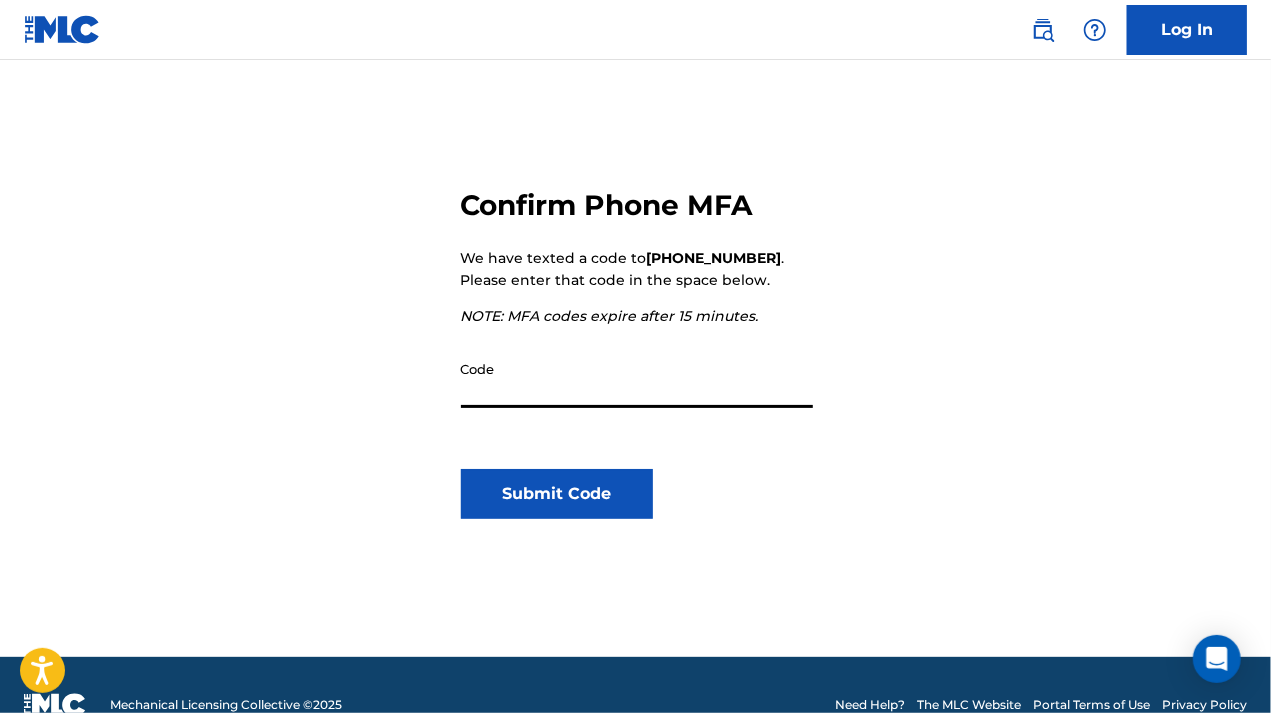 click on "Code" at bounding box center [637, 379] 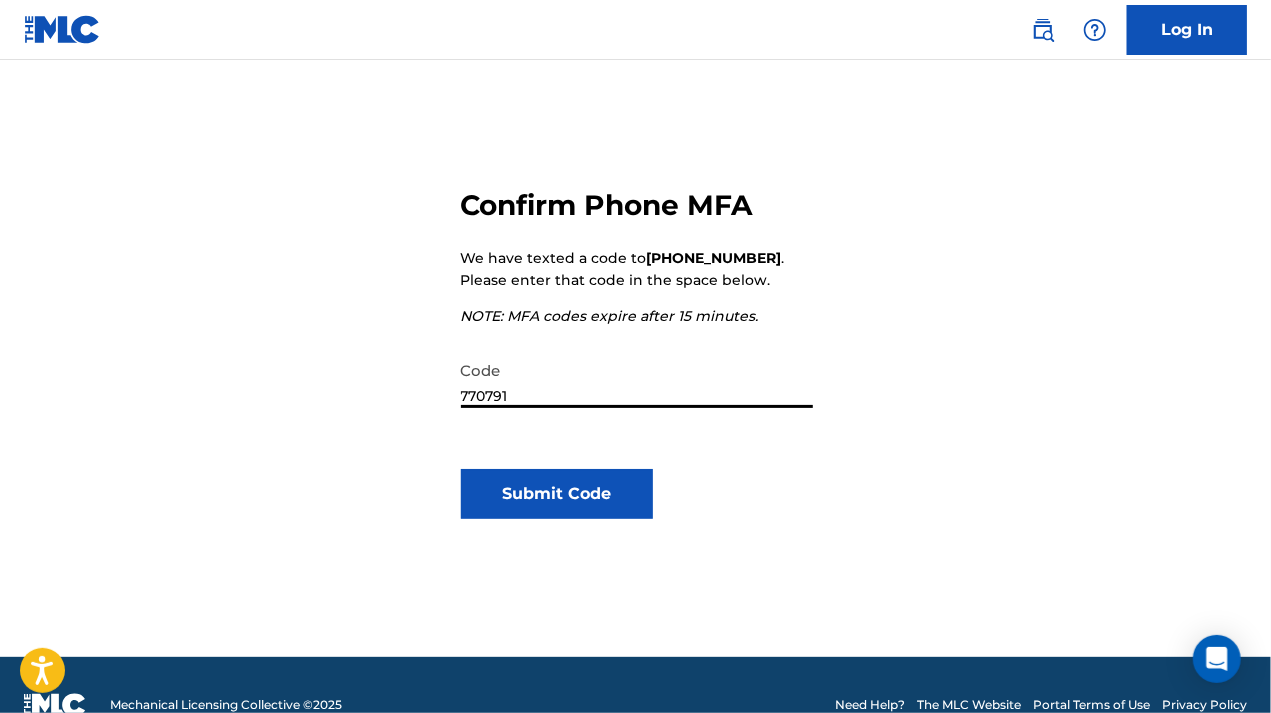 type on "770791" 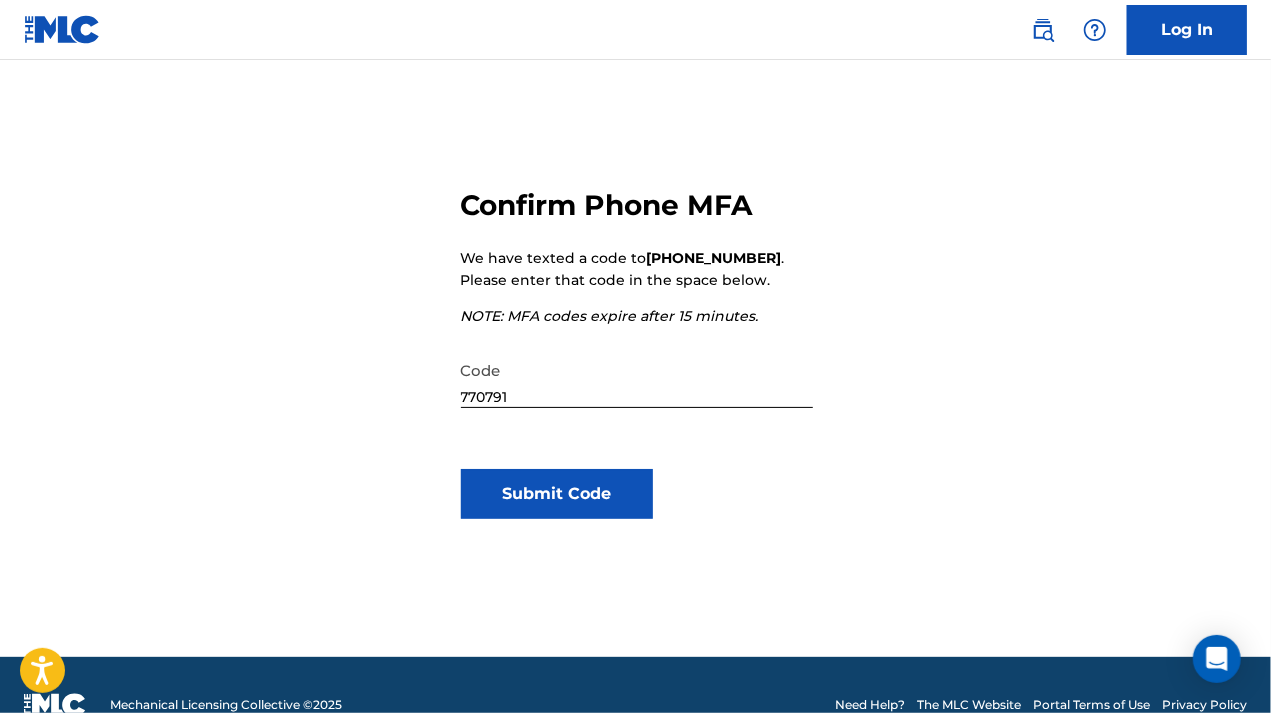 click on "Confirm Phone MFA We have texted a code to  +1 (301) 8873599 . Please enter that code in the space below. NOTE: MFA codes expire after 15 minutes. Code   770791 Submit Code" at bounding box center (635, 299) 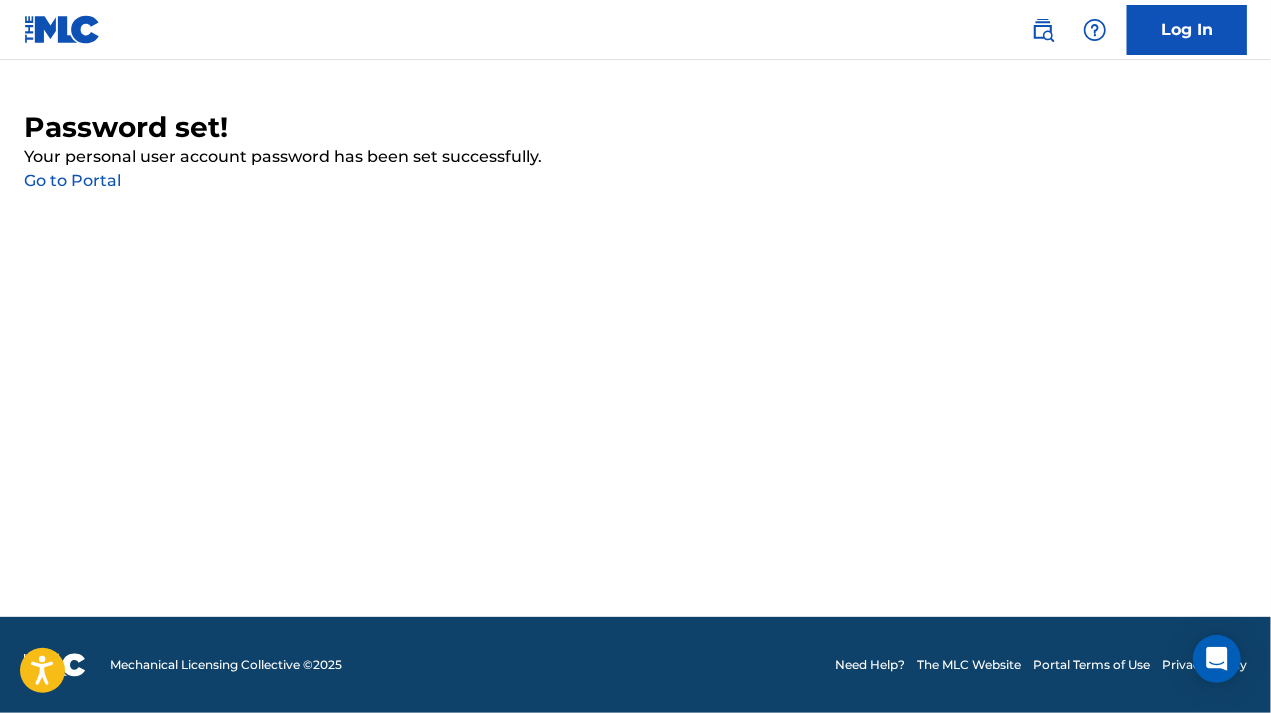 click on "Go to Portal" at bounding box center (72, 180) 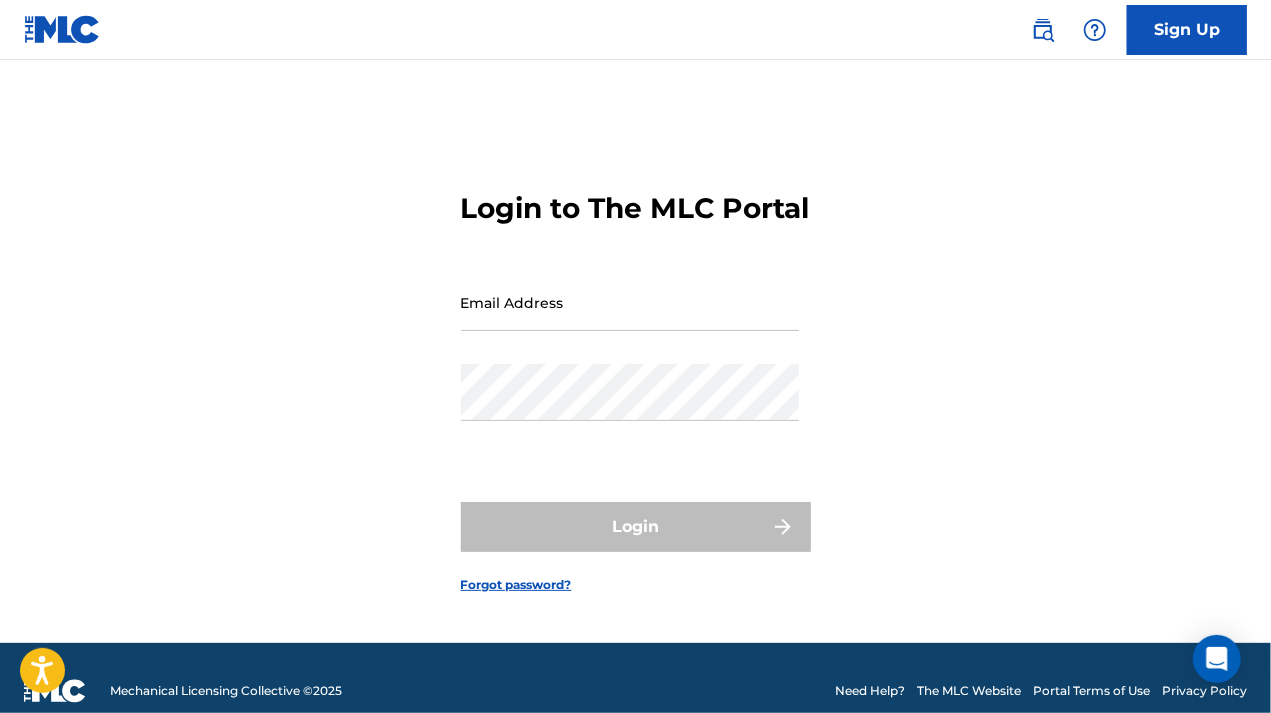 click on "Email Address" at bounding box center [630, 302] 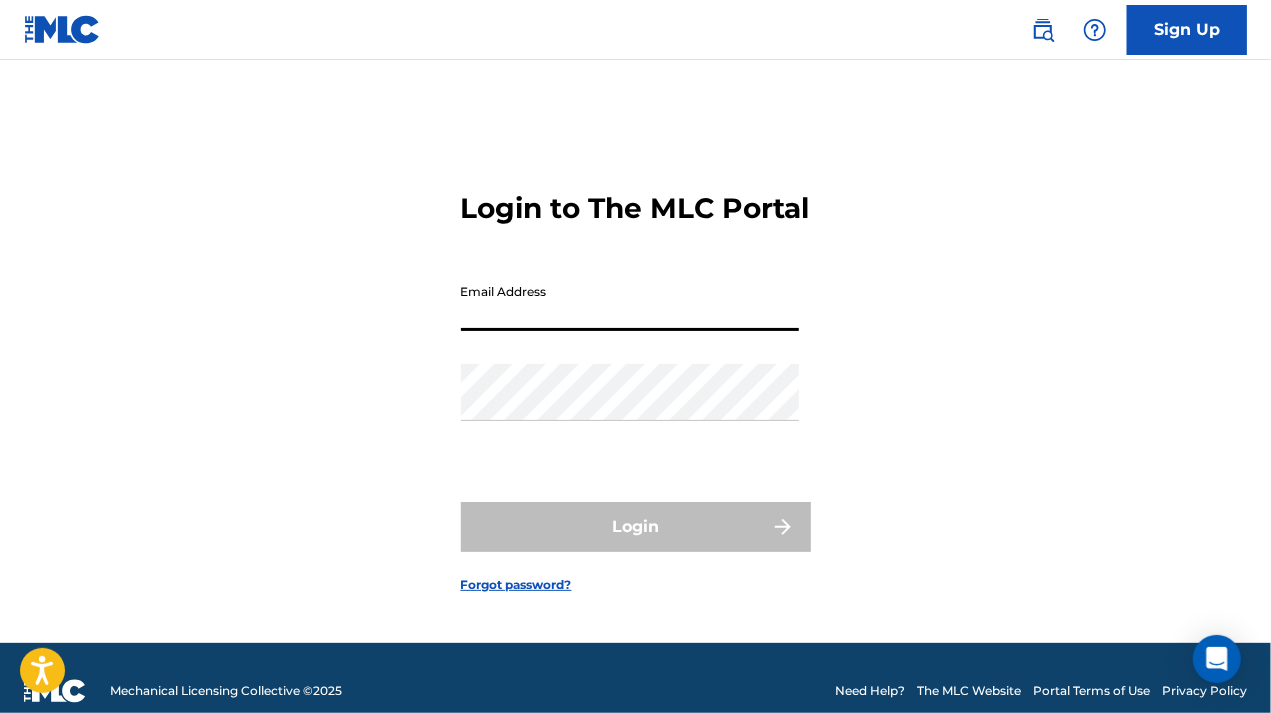 type on "[EMAIL_ADDRESS][DOMAIN_NAME]" 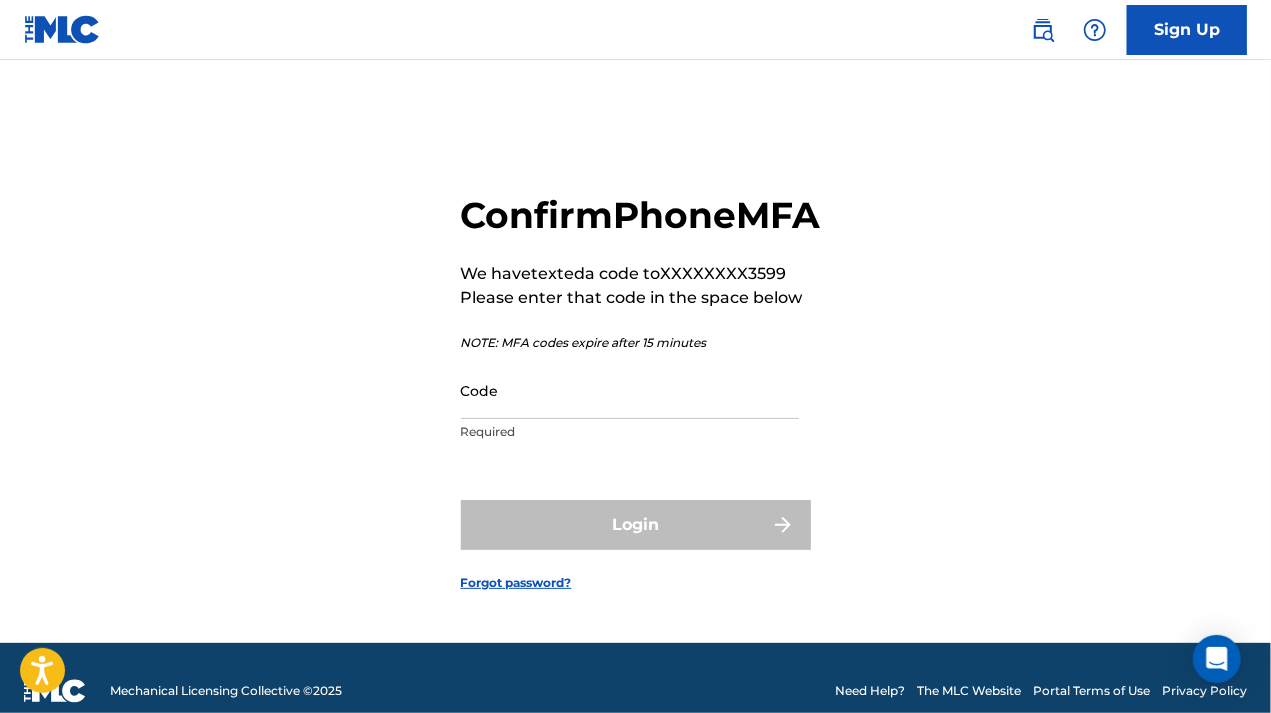 click on "Code" at bounding box center (630, 390) 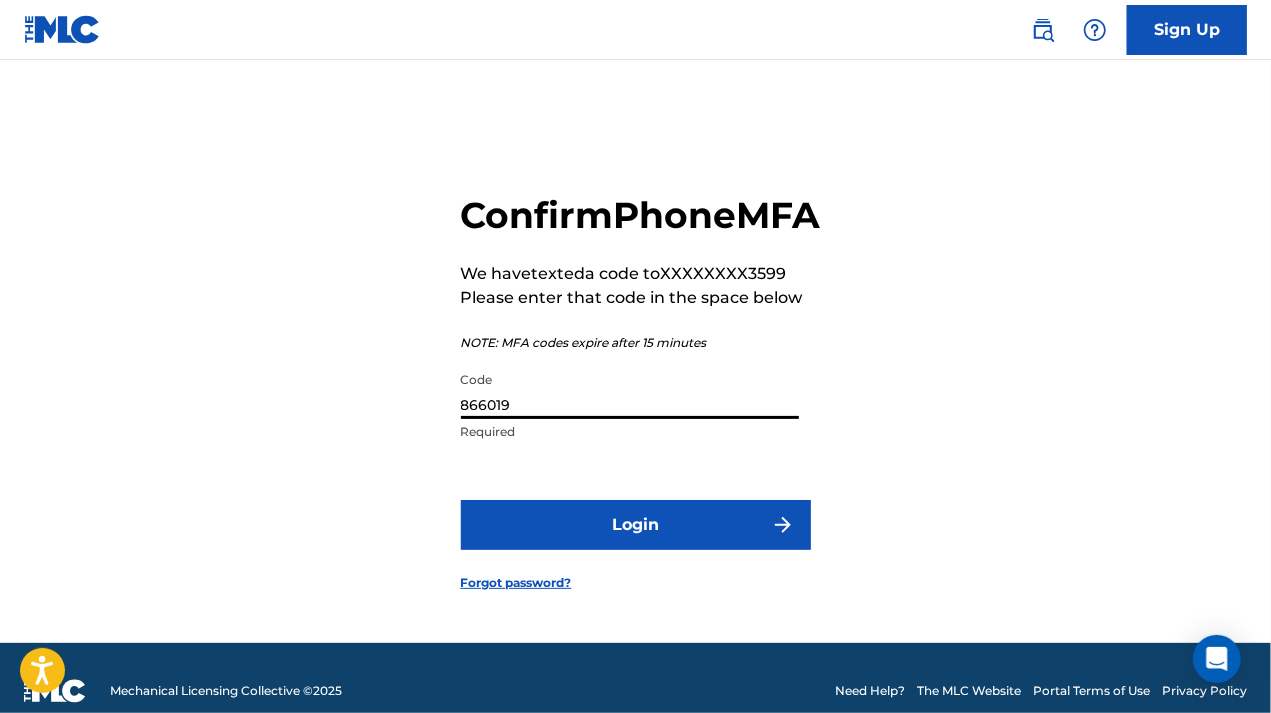 type on "866019" 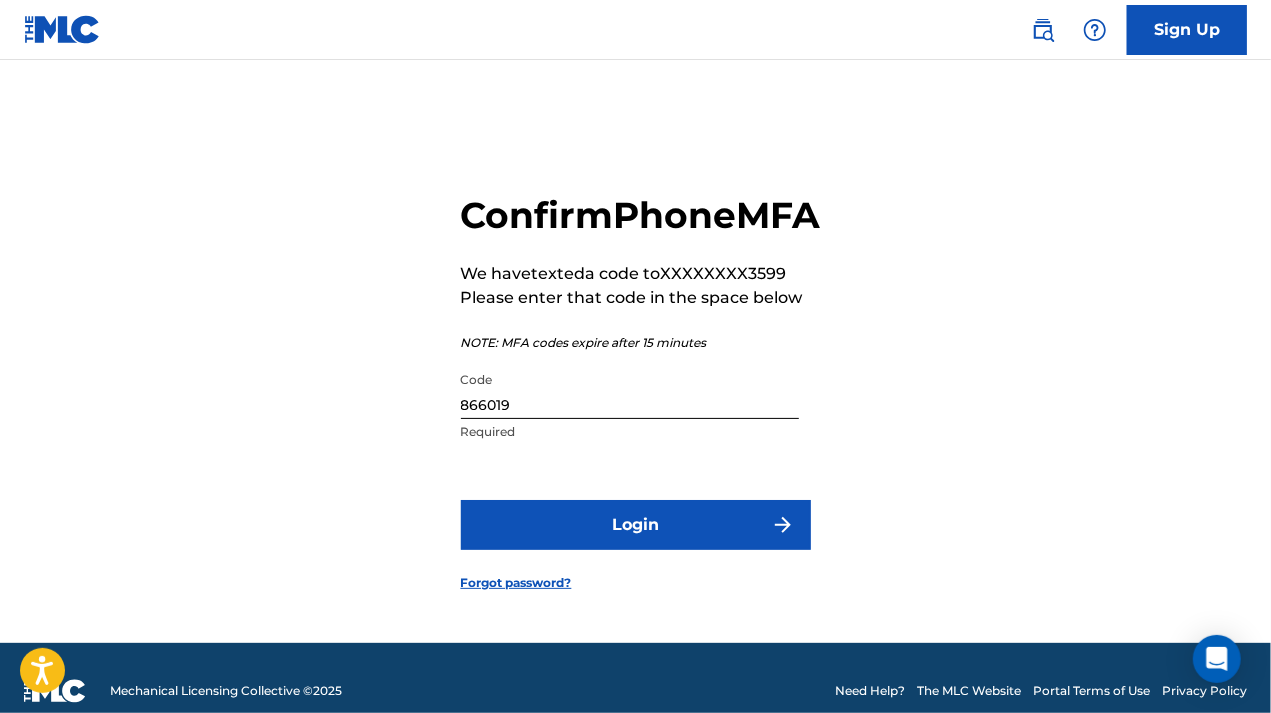 click on "Confirm  Phone   MFA We have  texted   a code to  XXXXXXXX3599 Please enter that code in the space below NOTE: MFA codes expire after 15 minutes Code 866019 Required Login Forgot password?" at bounding box center (636, 376) 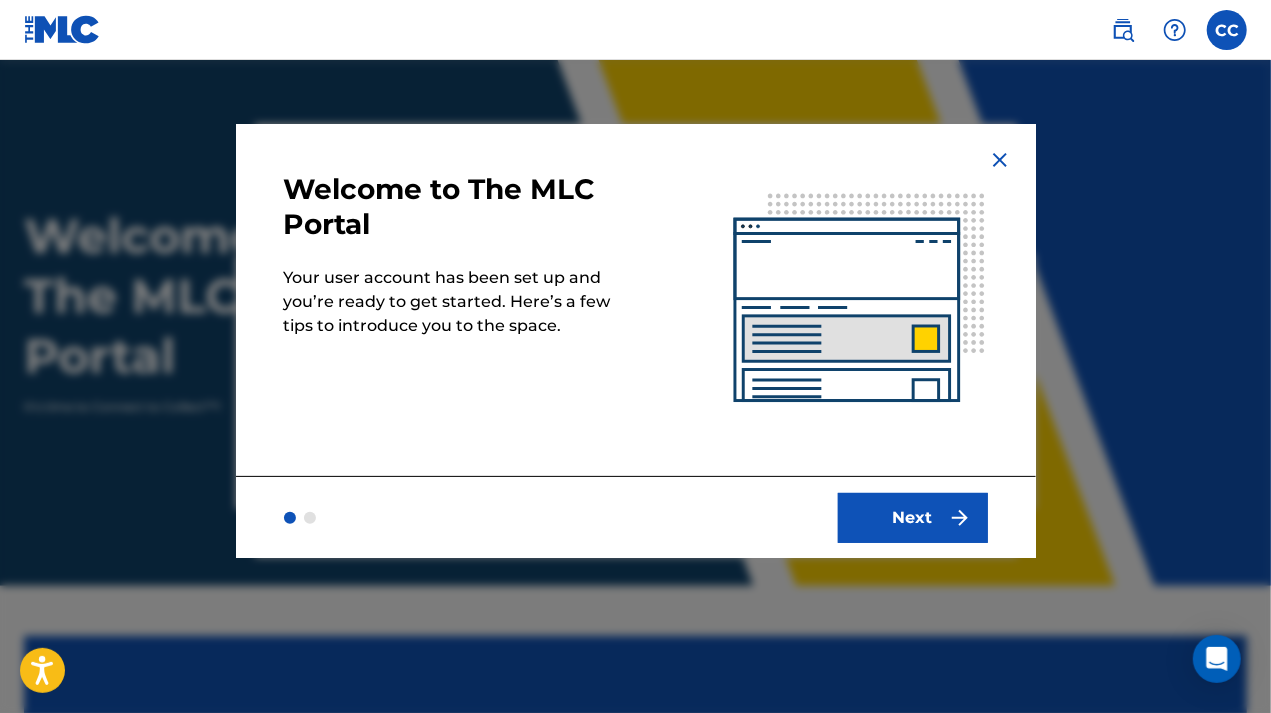 scroll, scrollTop: 0, scrollLeft: 0, axis: both 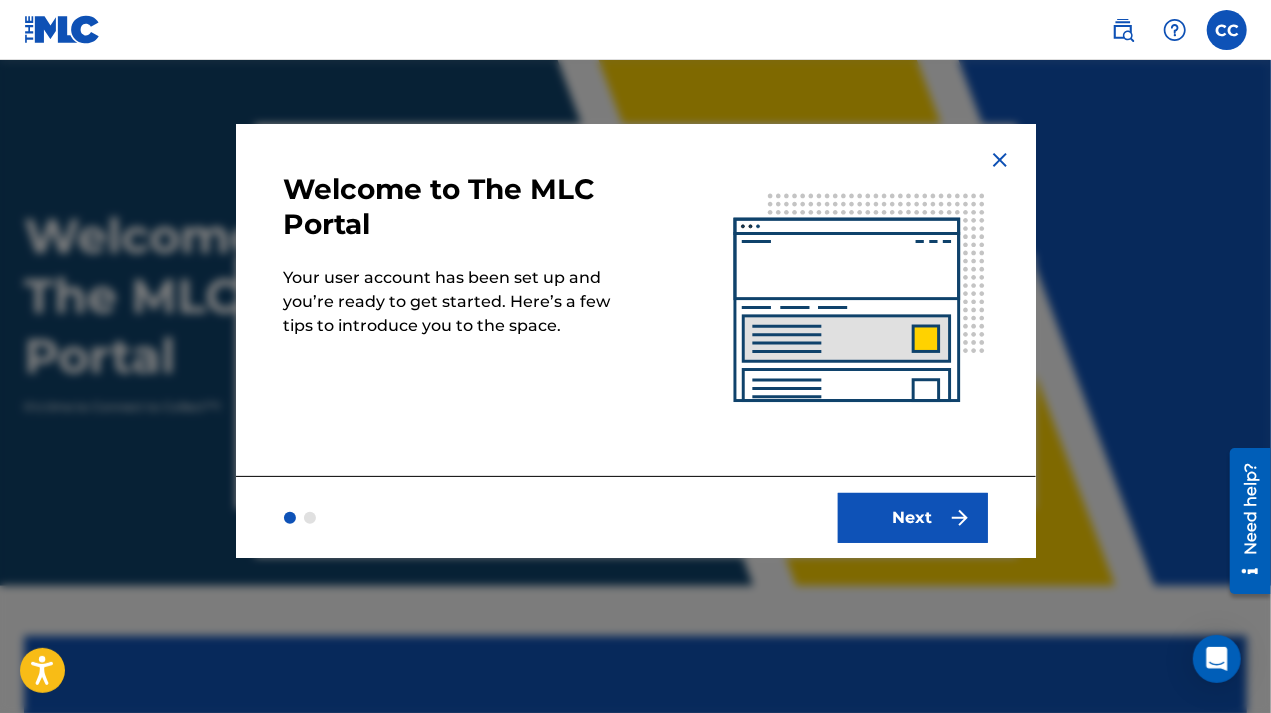 click at bounding box center (310, 518) 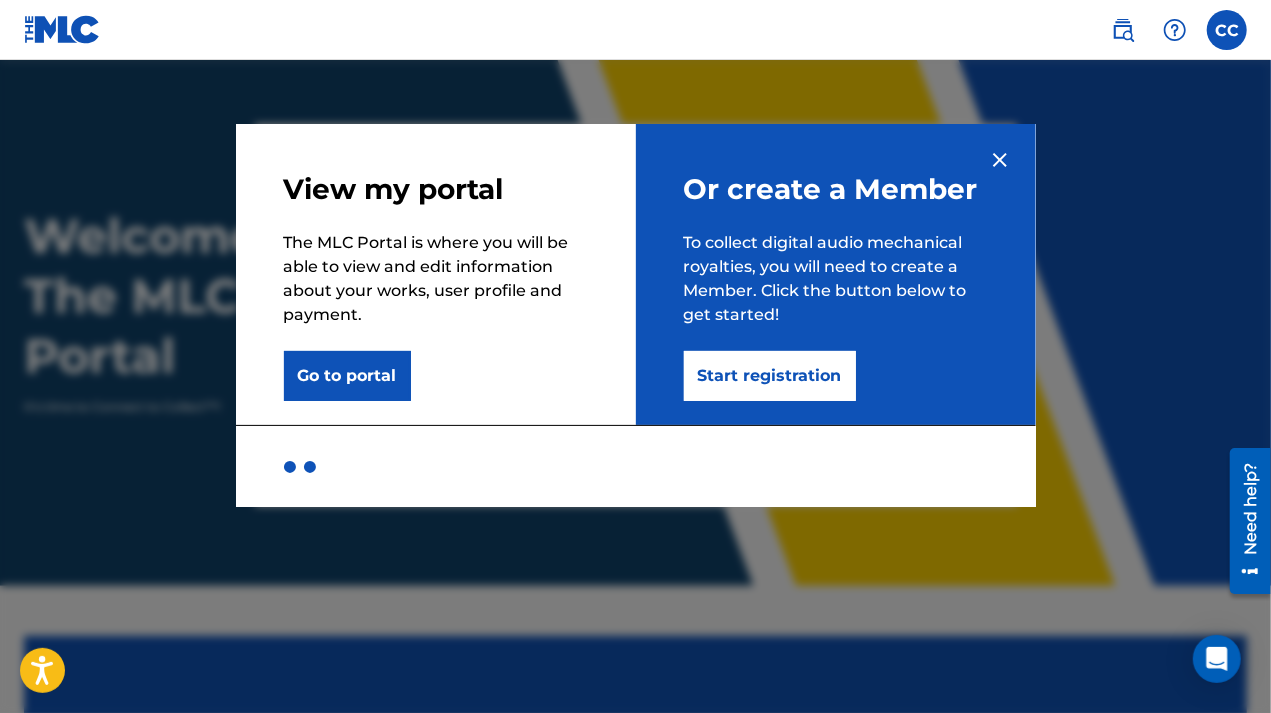 click on "Start registration" at bounding box center [770, 376] 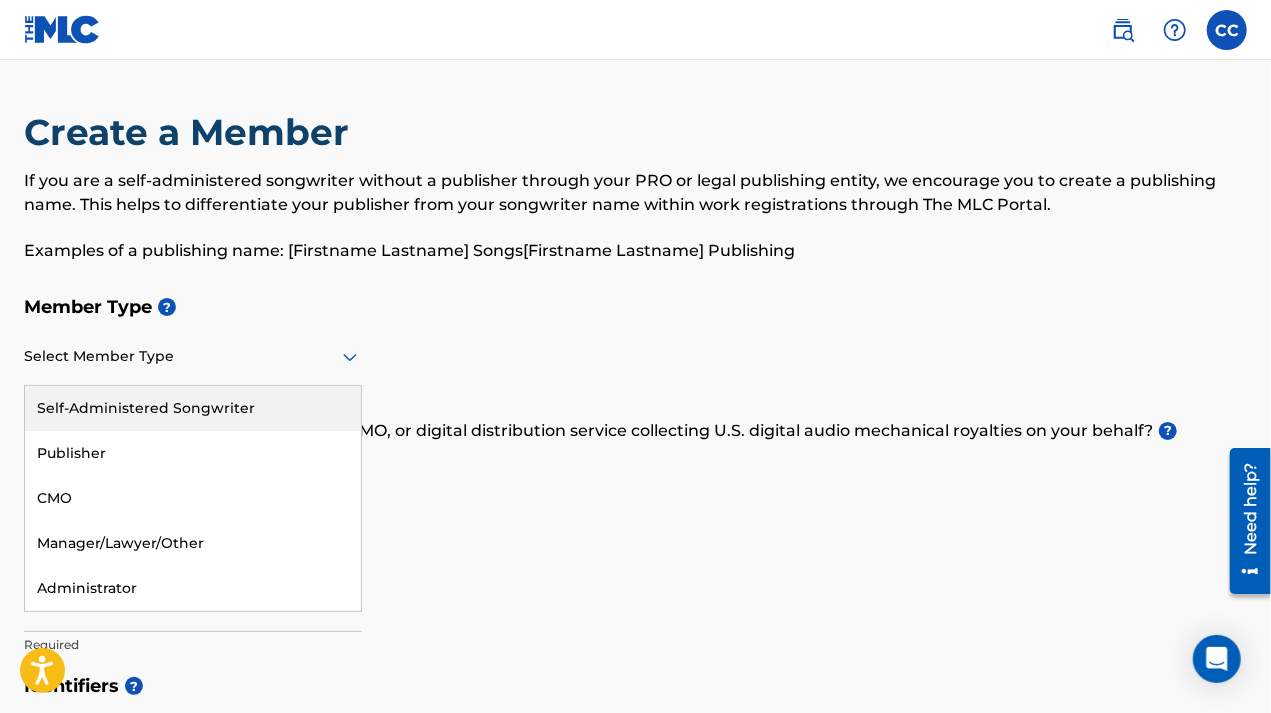 click 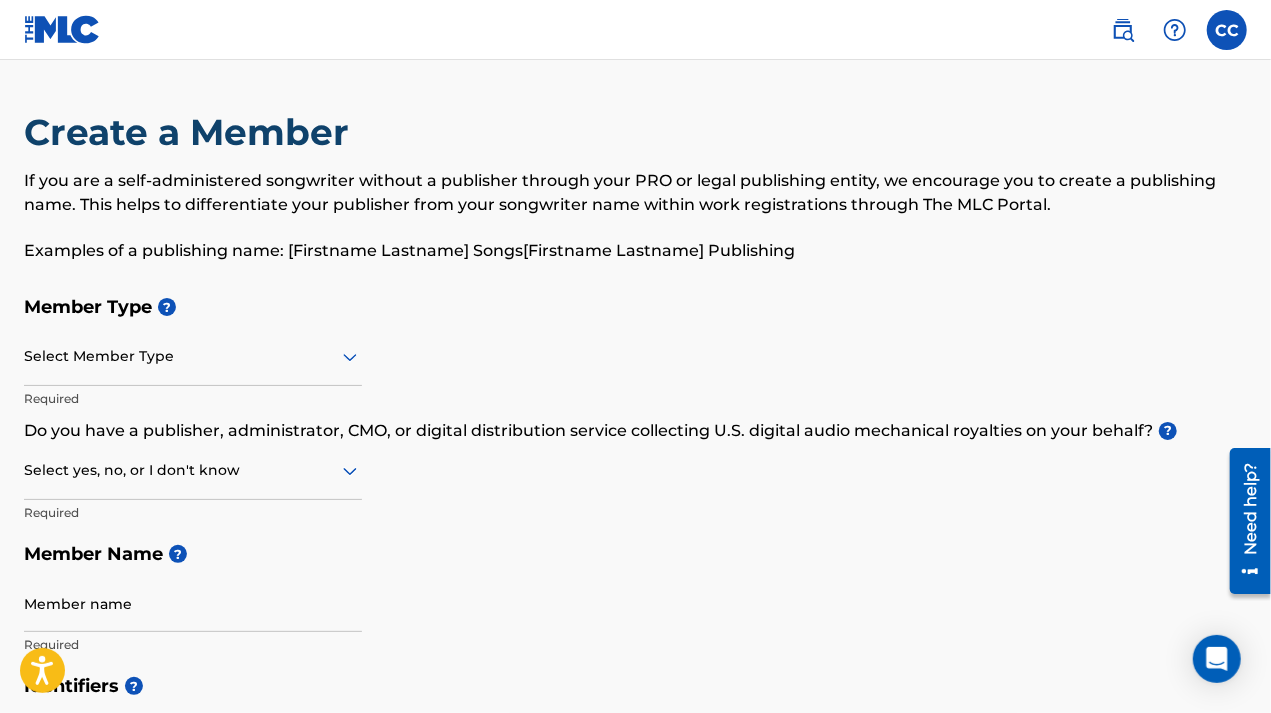click on "Member Type ?" at bounding box center [635, 307] 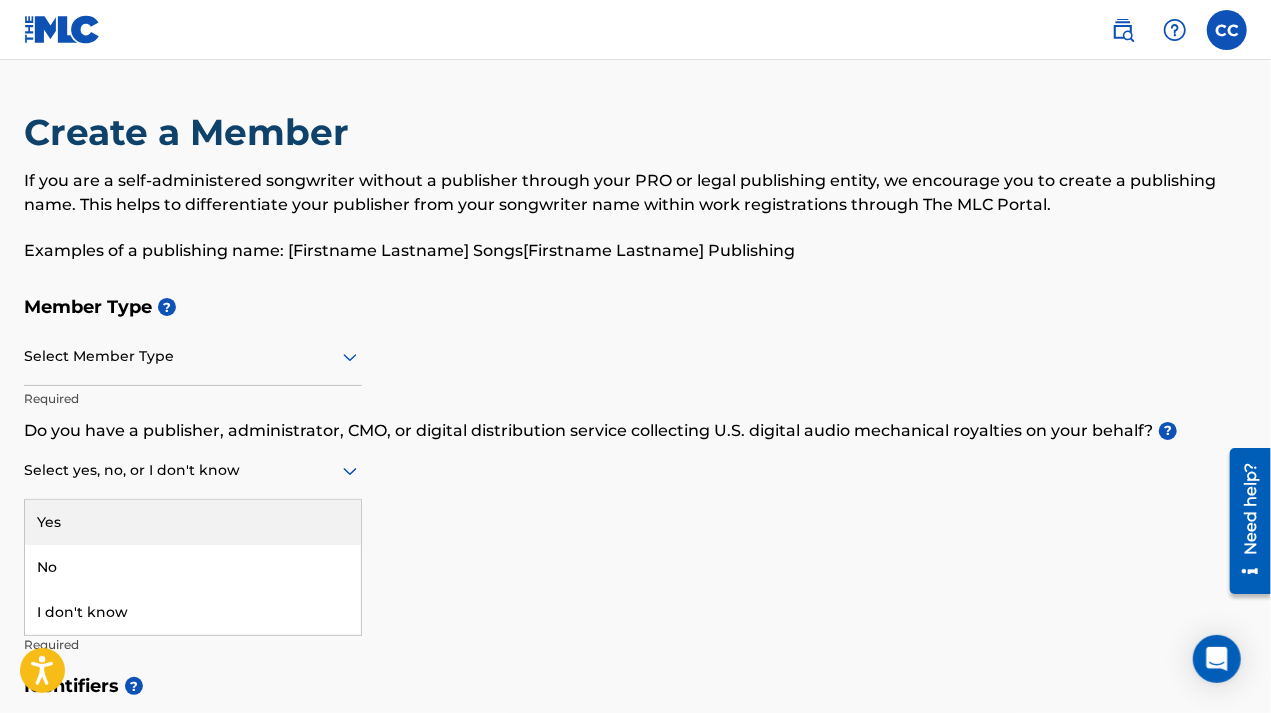 click at bounding box center [193, 470] 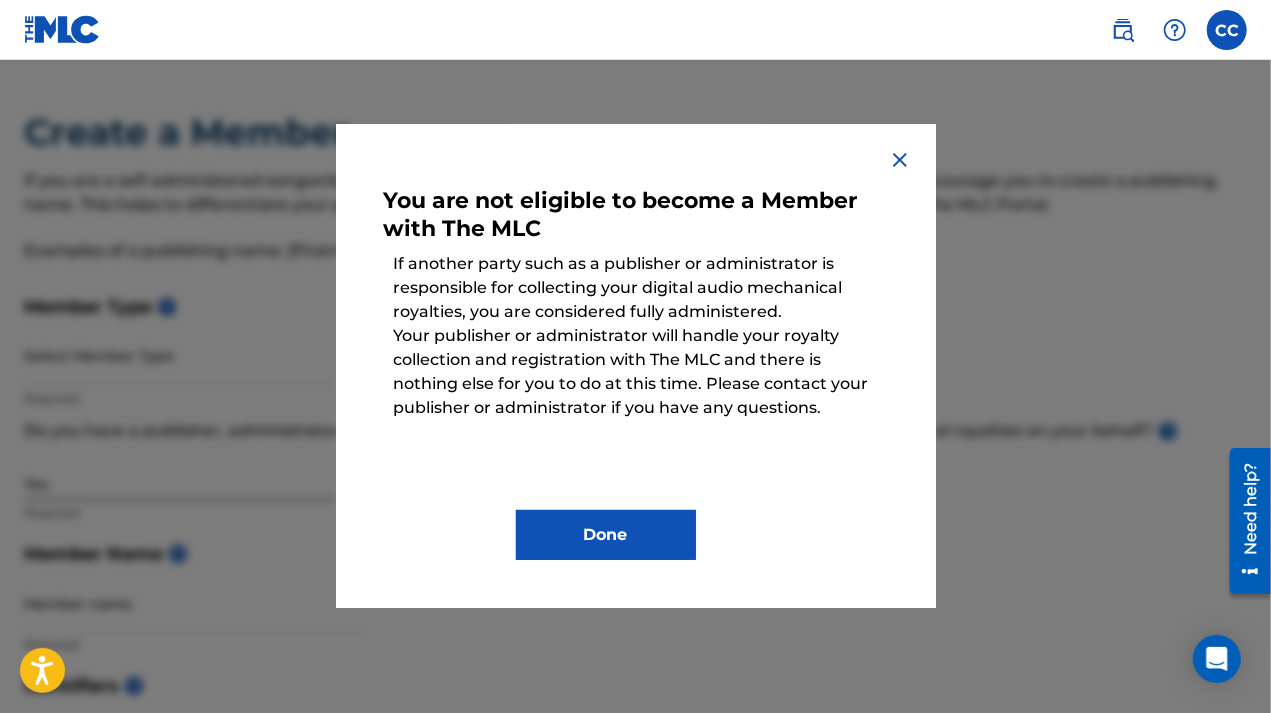 click on "Done" at bounding box center [636, 520] 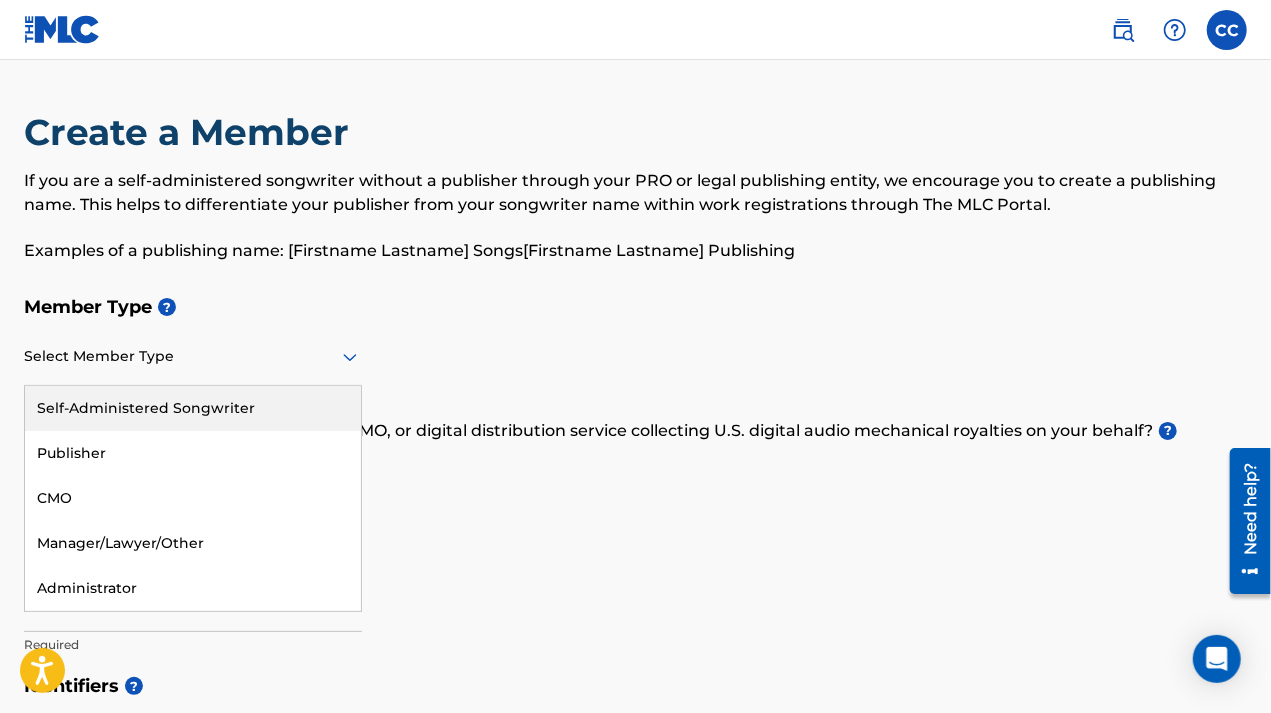 click 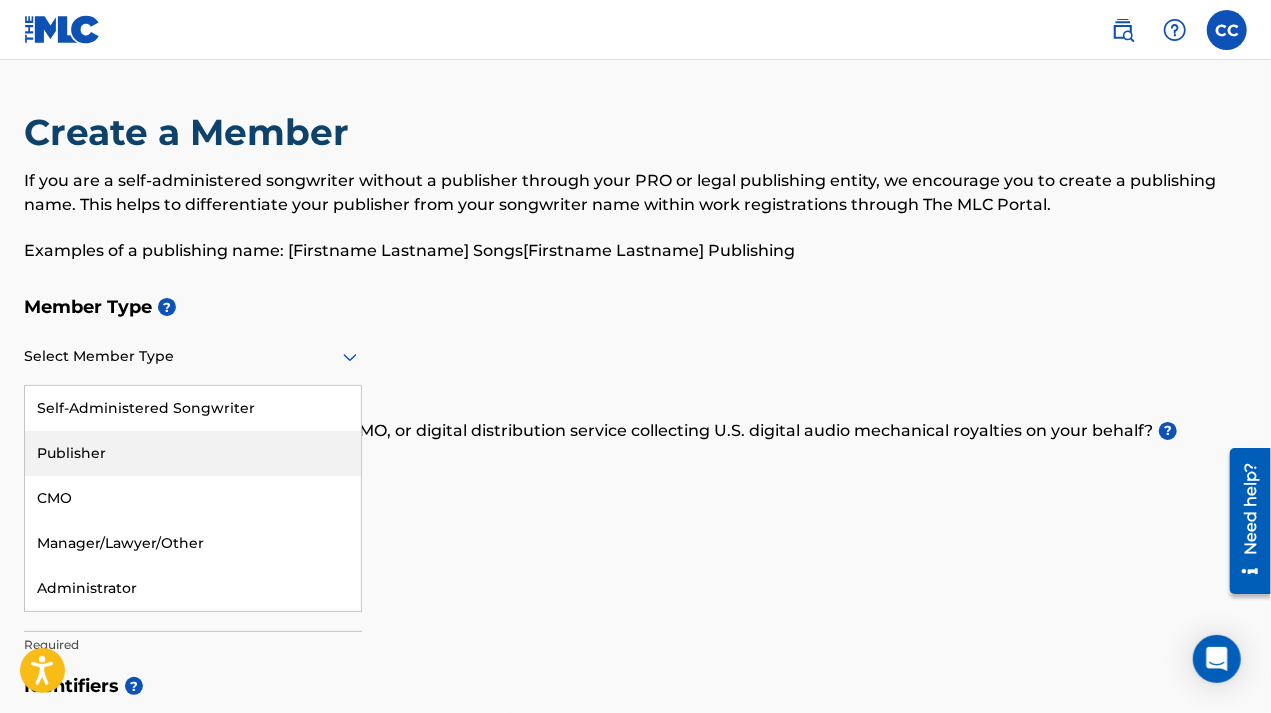 click on "Publisher" at bounding box center (193, 453) 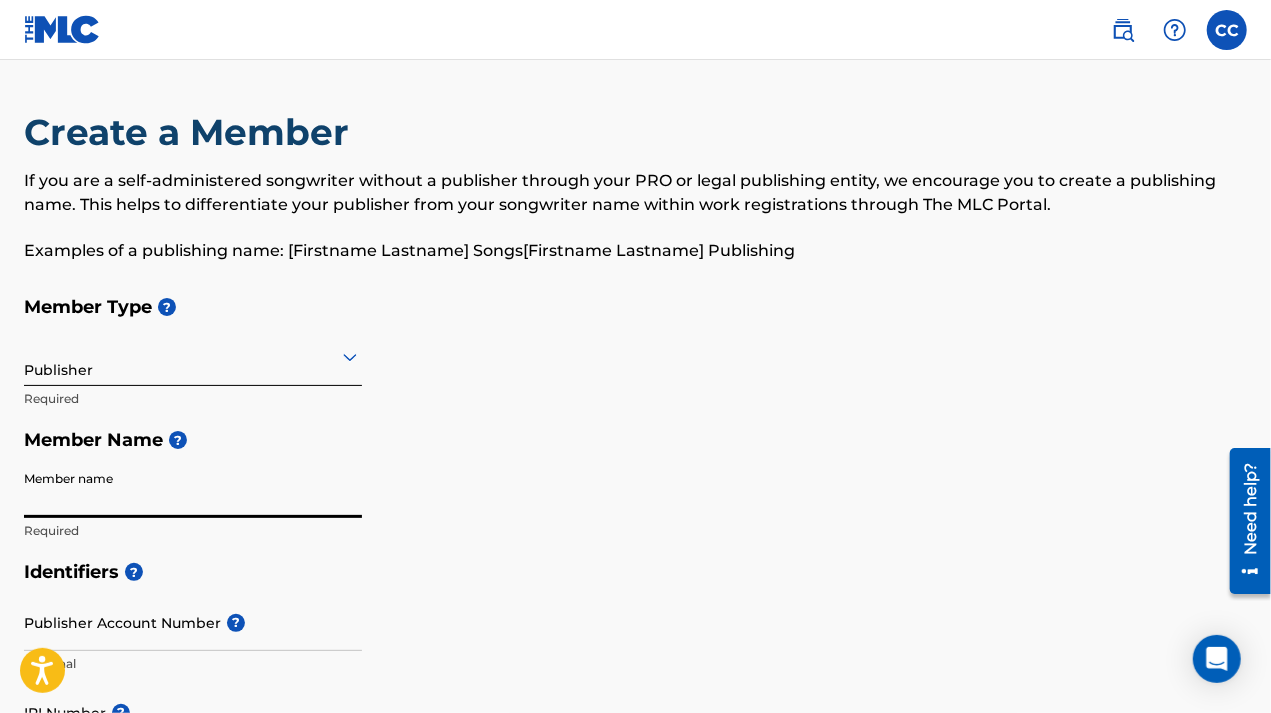 click on "Member name" at bounding box center [193, 489] 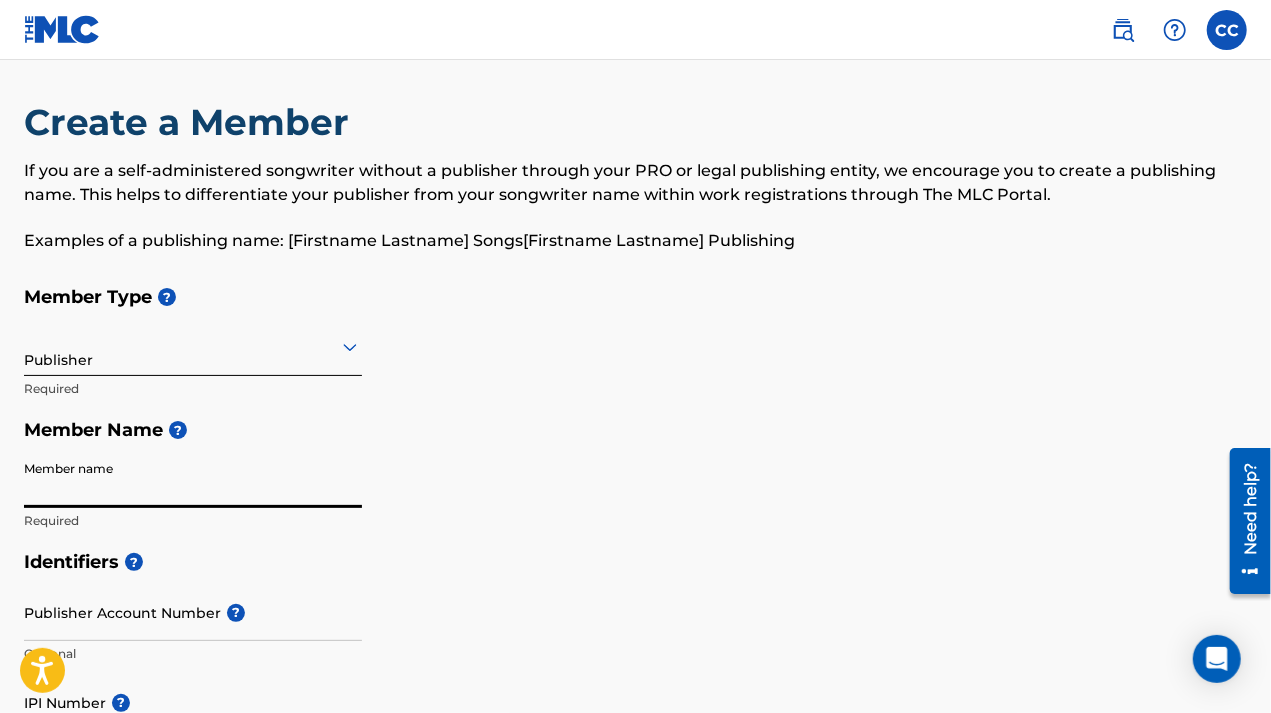 scroll, scrollTop: 0, scrollLeft: 0, axis: both 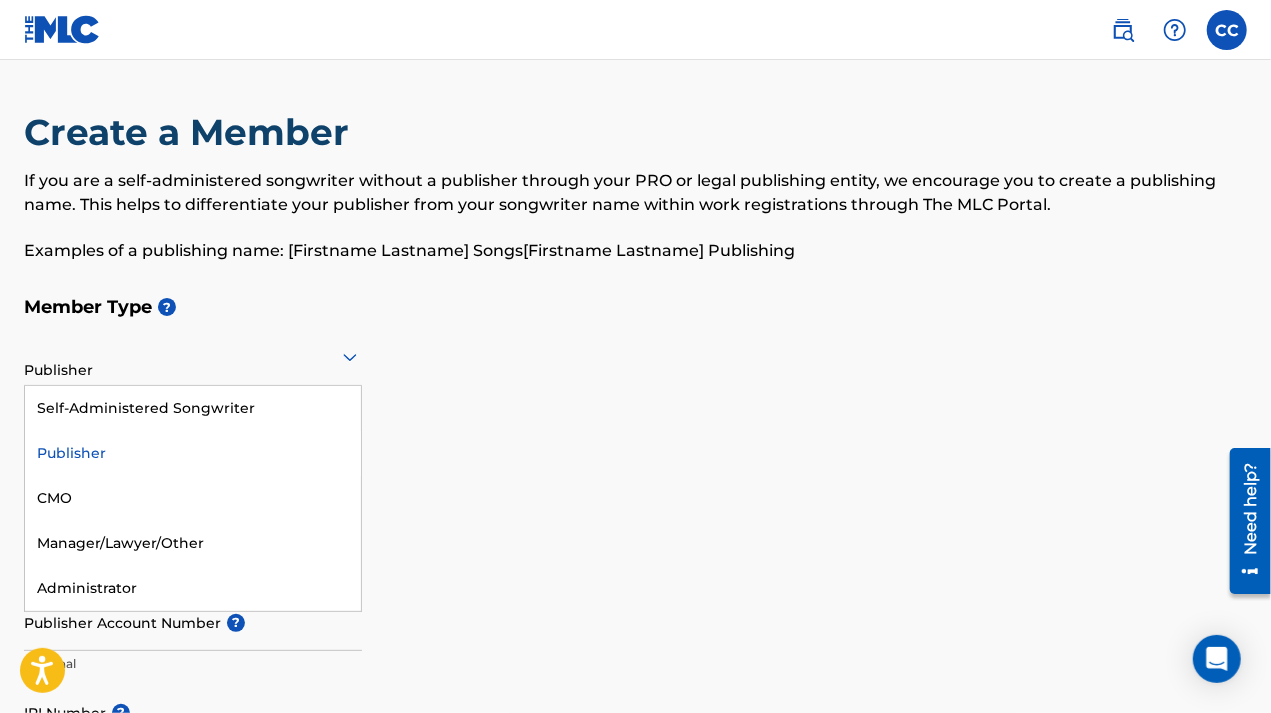 click on "Publisher" at bounding box center [193, 356] 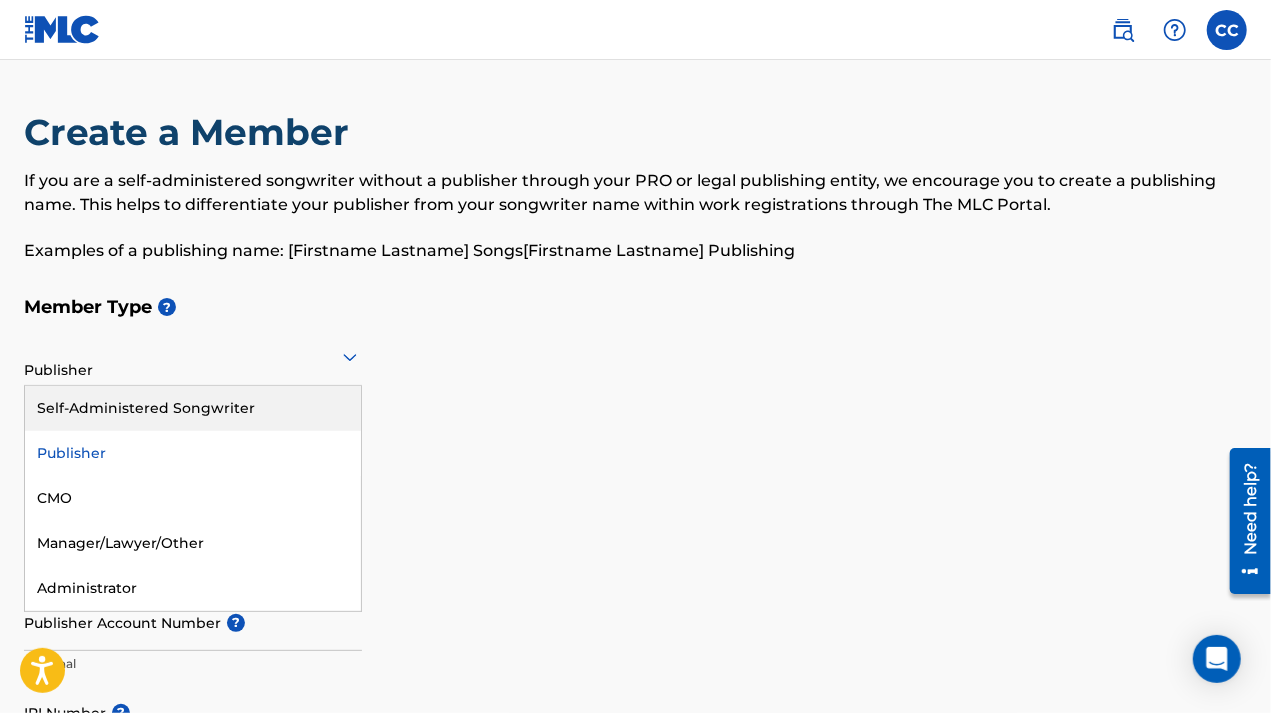 click on "Self-Administered Songwriter" at bounding box center (193, 408) 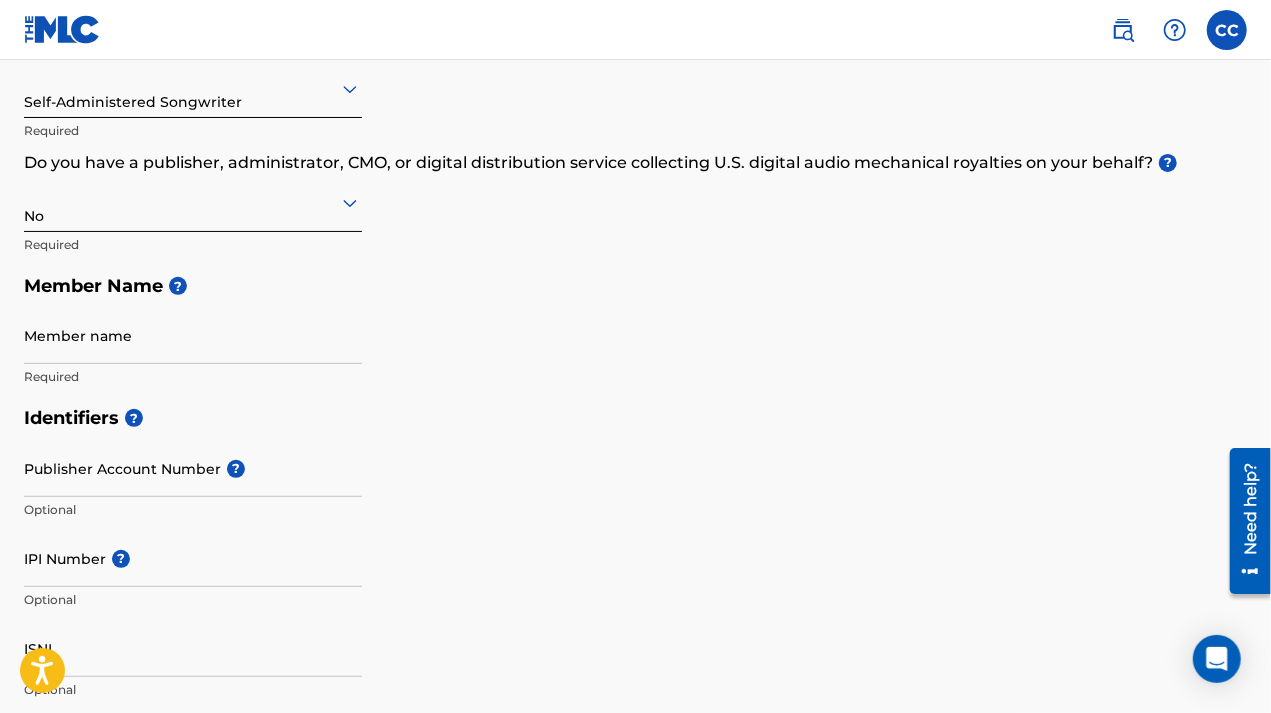 scroll, scrollTop: 0, scrollLeft: 0, axis: both 